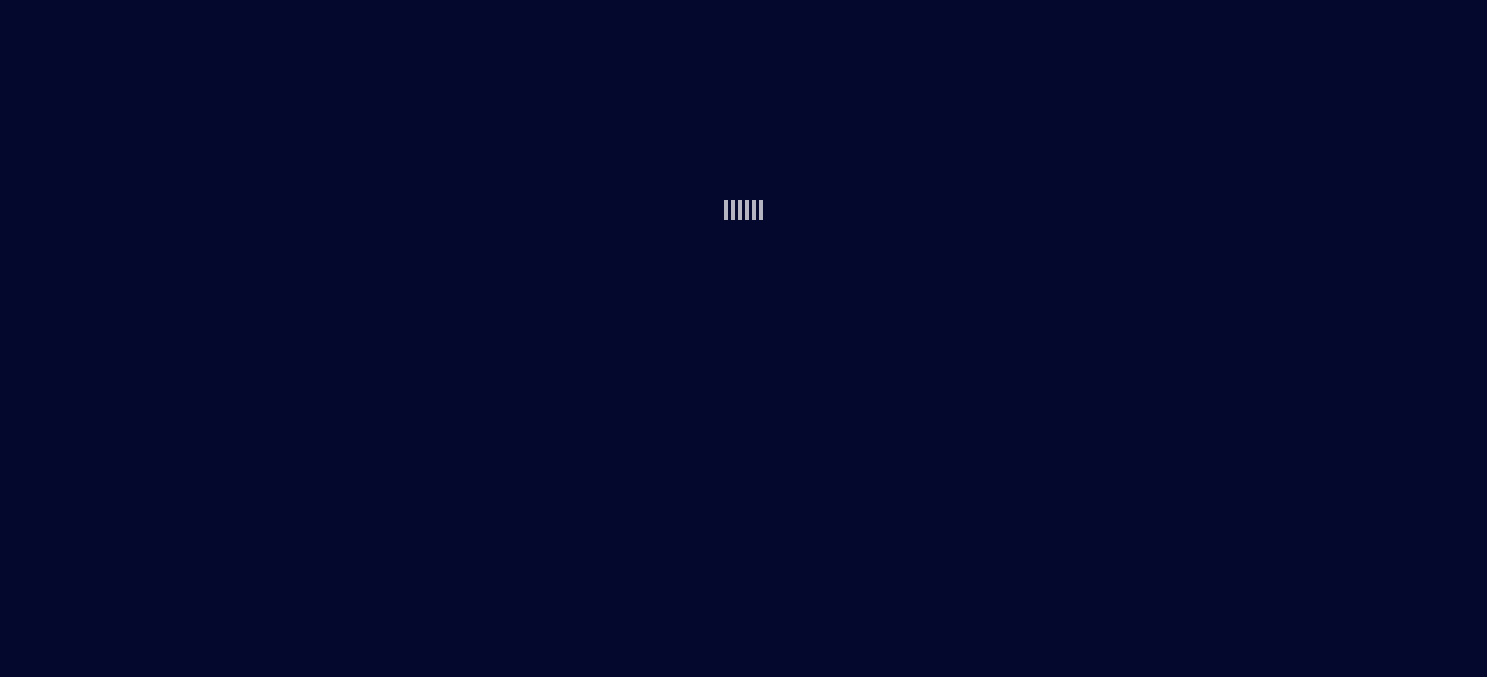 scroll, scrollTop: 0, scrollLeft: 0, axis: both 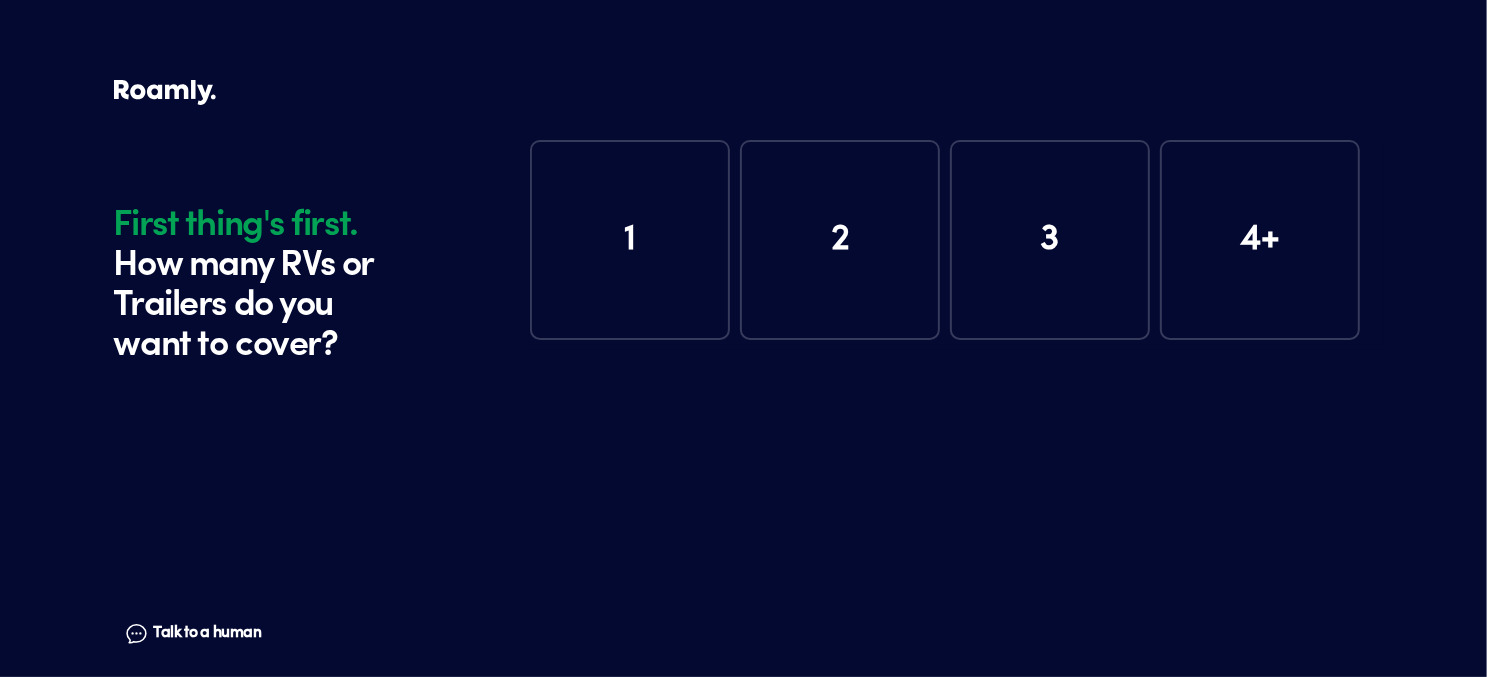 click on "1" at bounding box center [630, 240] 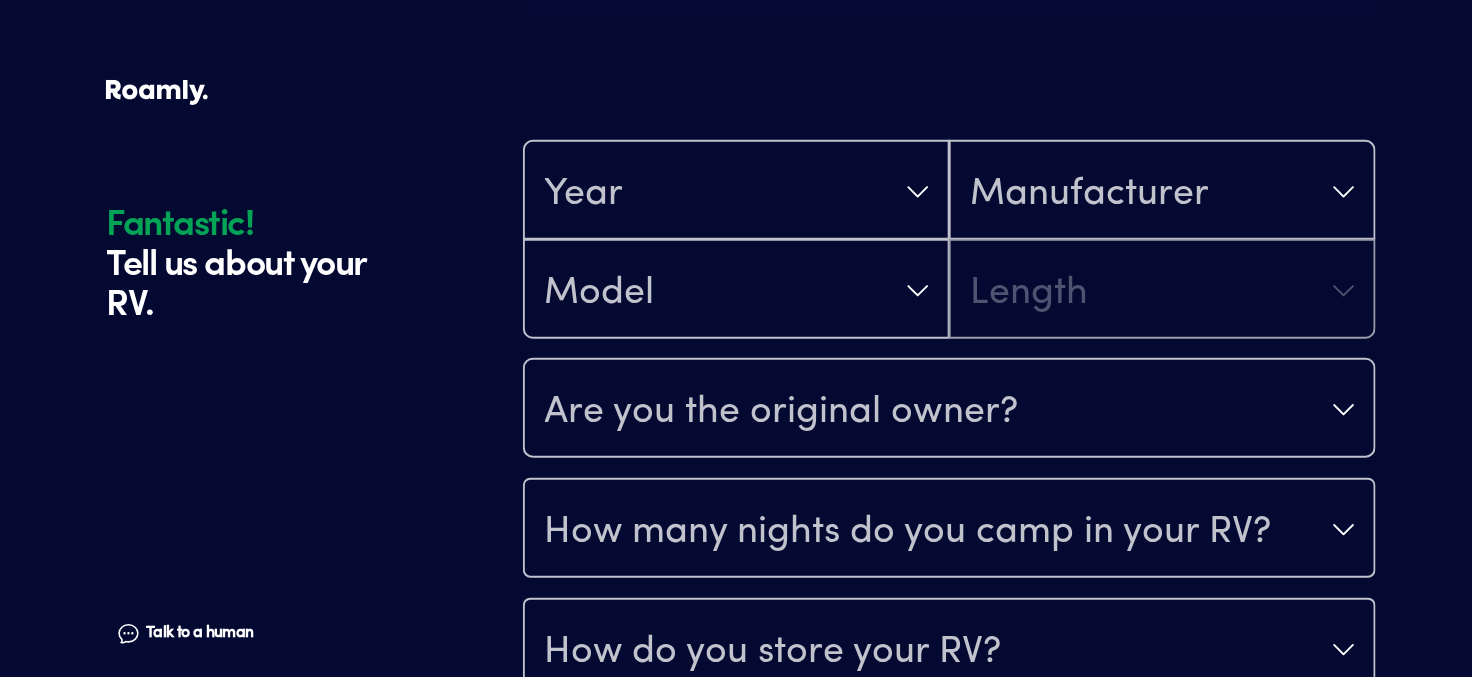scroll, scrollTop: 390, scrollLeft: 0, axis: vertical 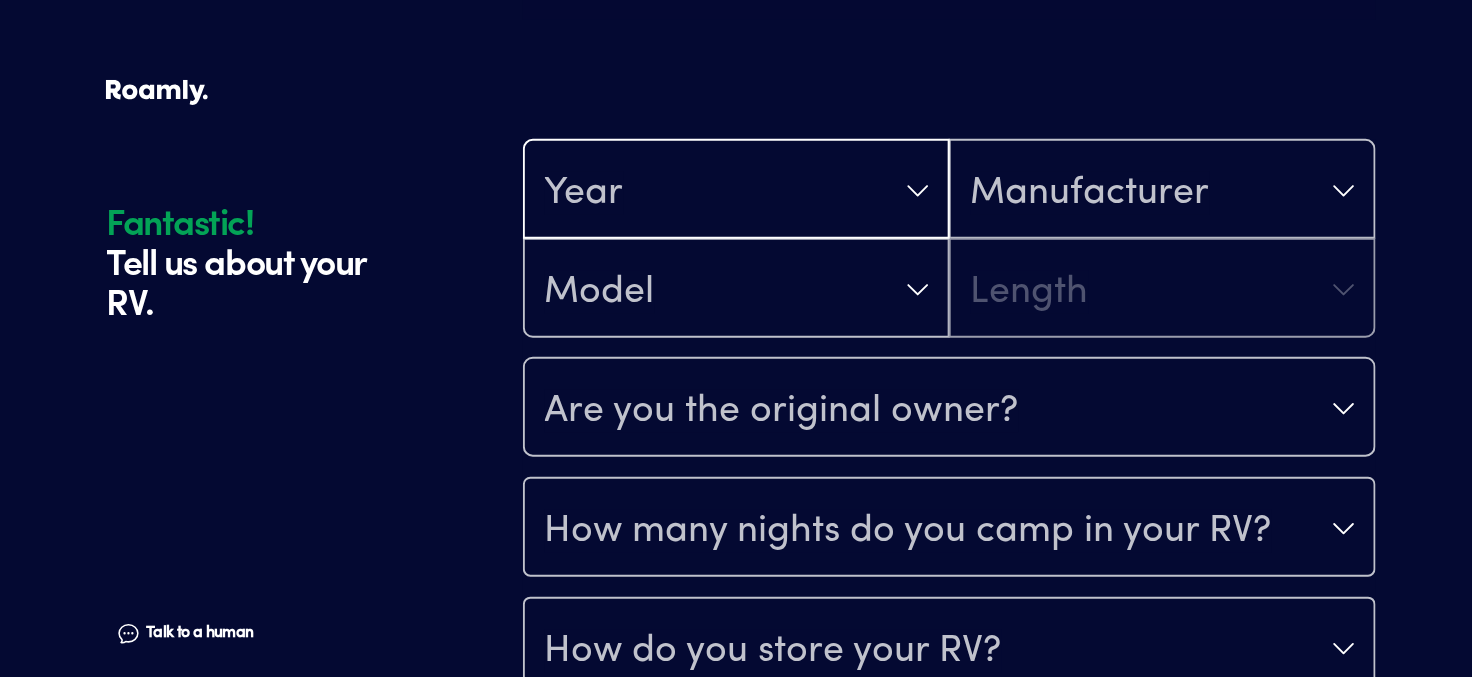 click on "Year" at bounding box center (736, 191) 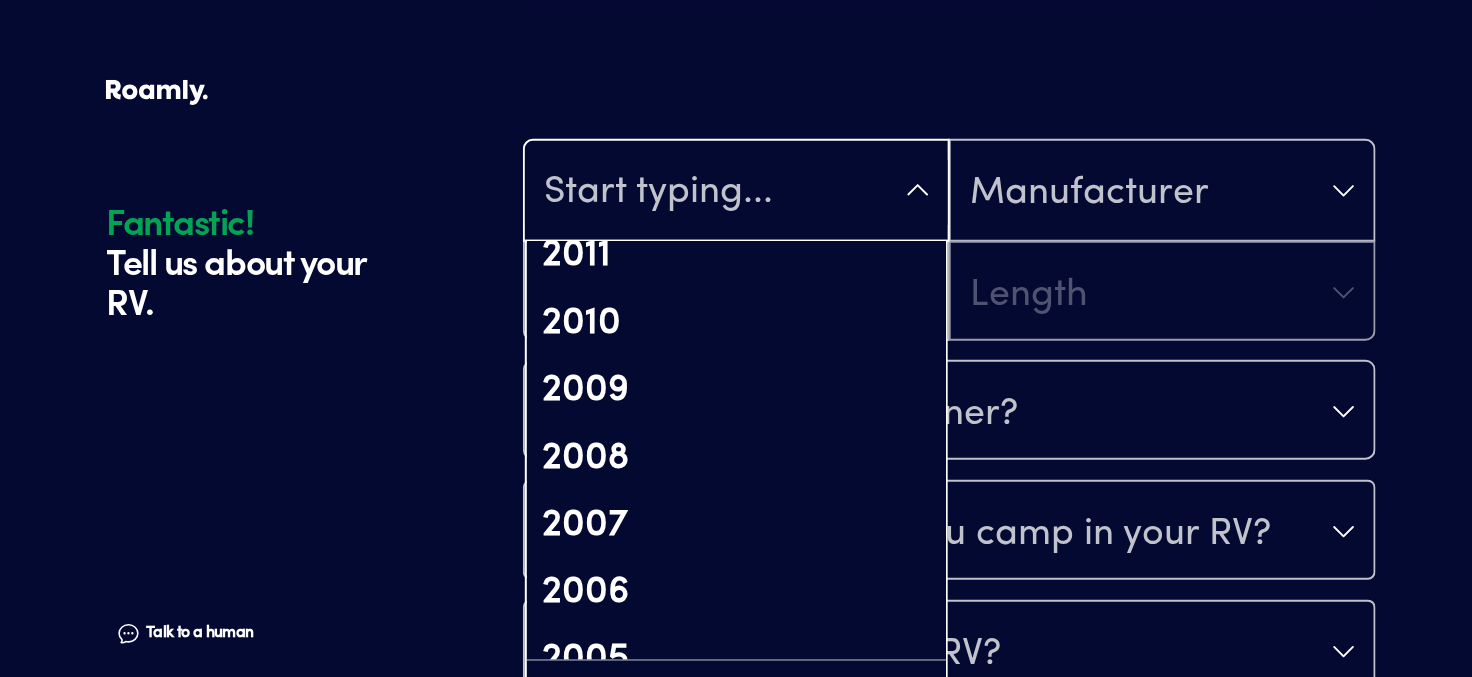 scroll, scrollTop: 1299, scrollLeft: 0, axis: vertical 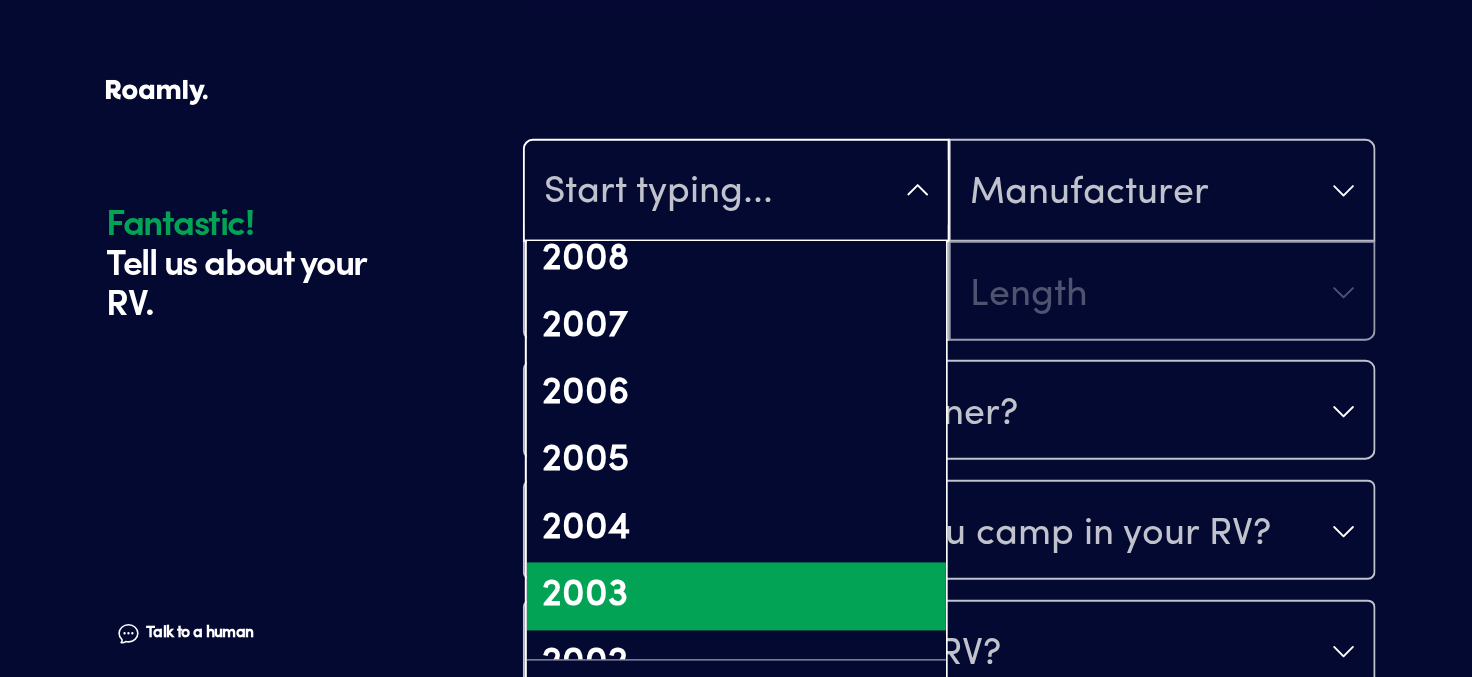 click on "2003" at bounding box center (736, 597) 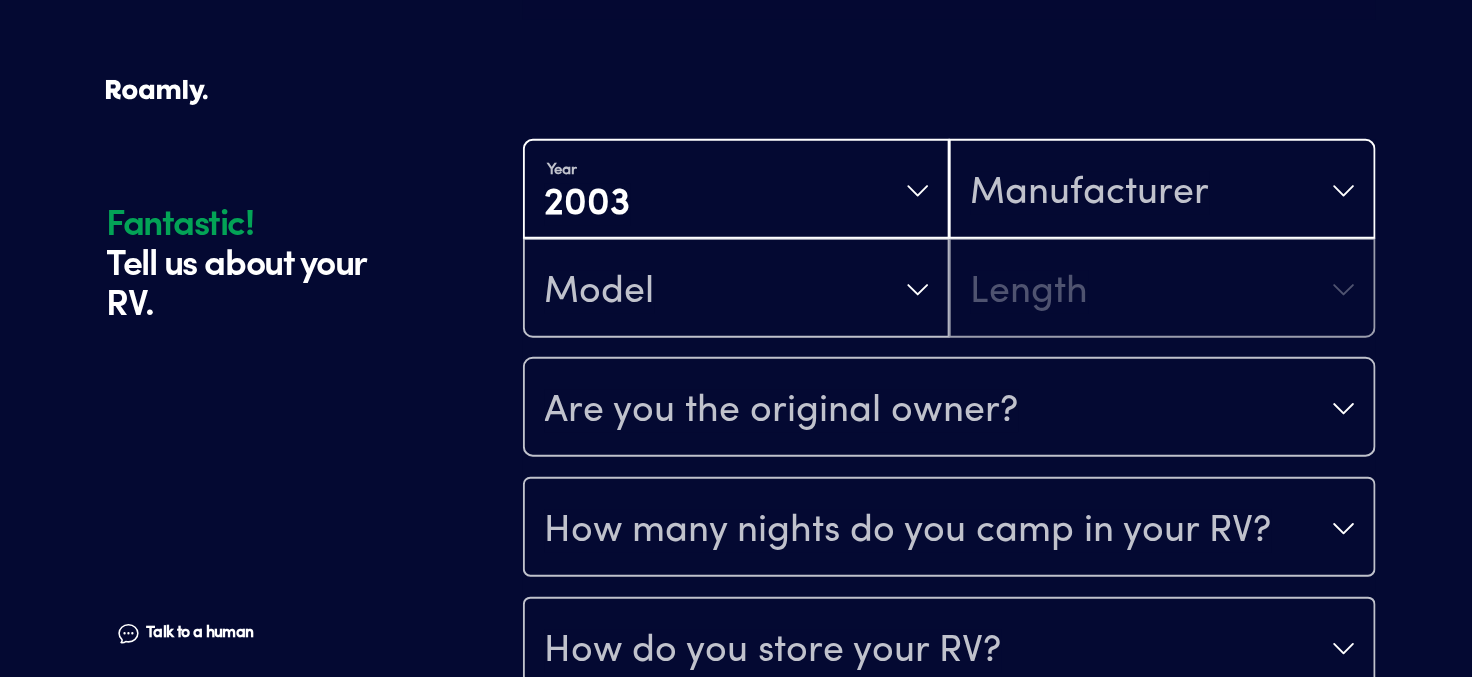click on "Manufacturer" at bounding box center [1090, 193] 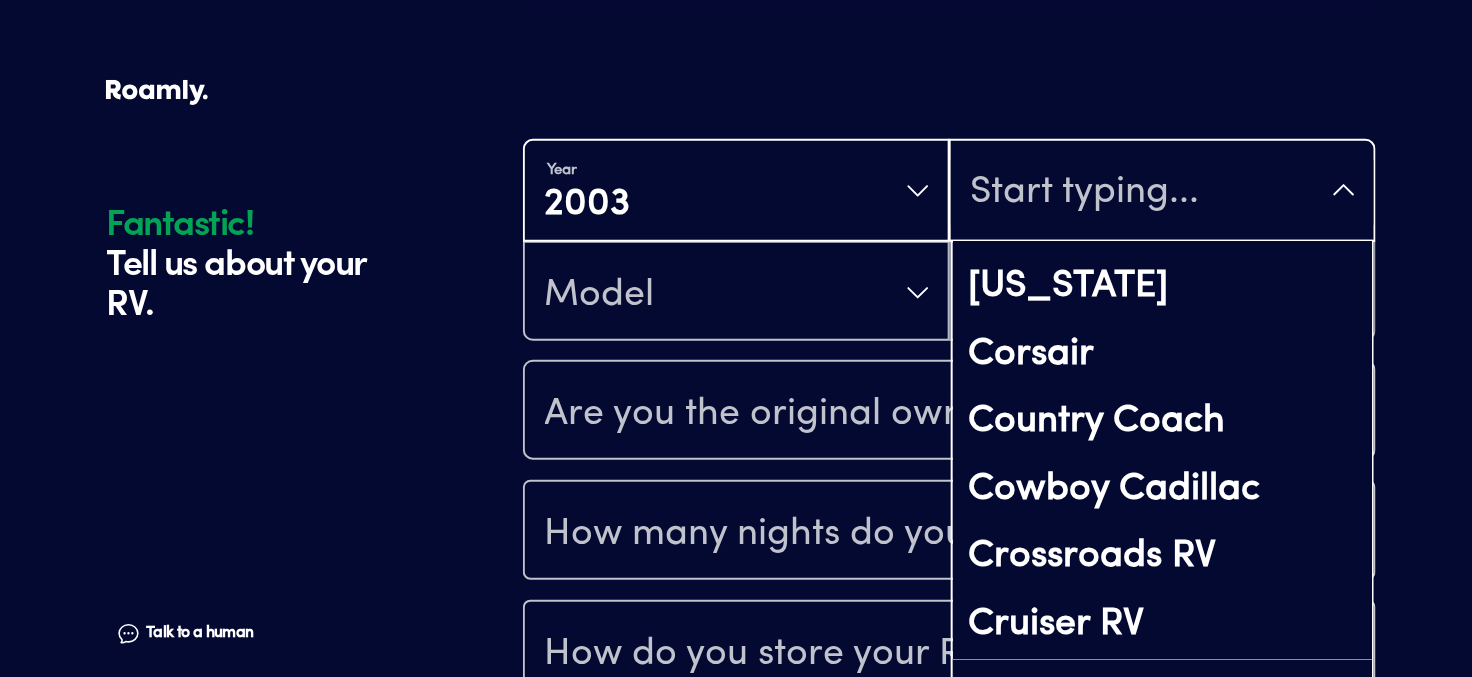 scroll, scrollTop: 3600, scrollLeft: 0, axis: vertical 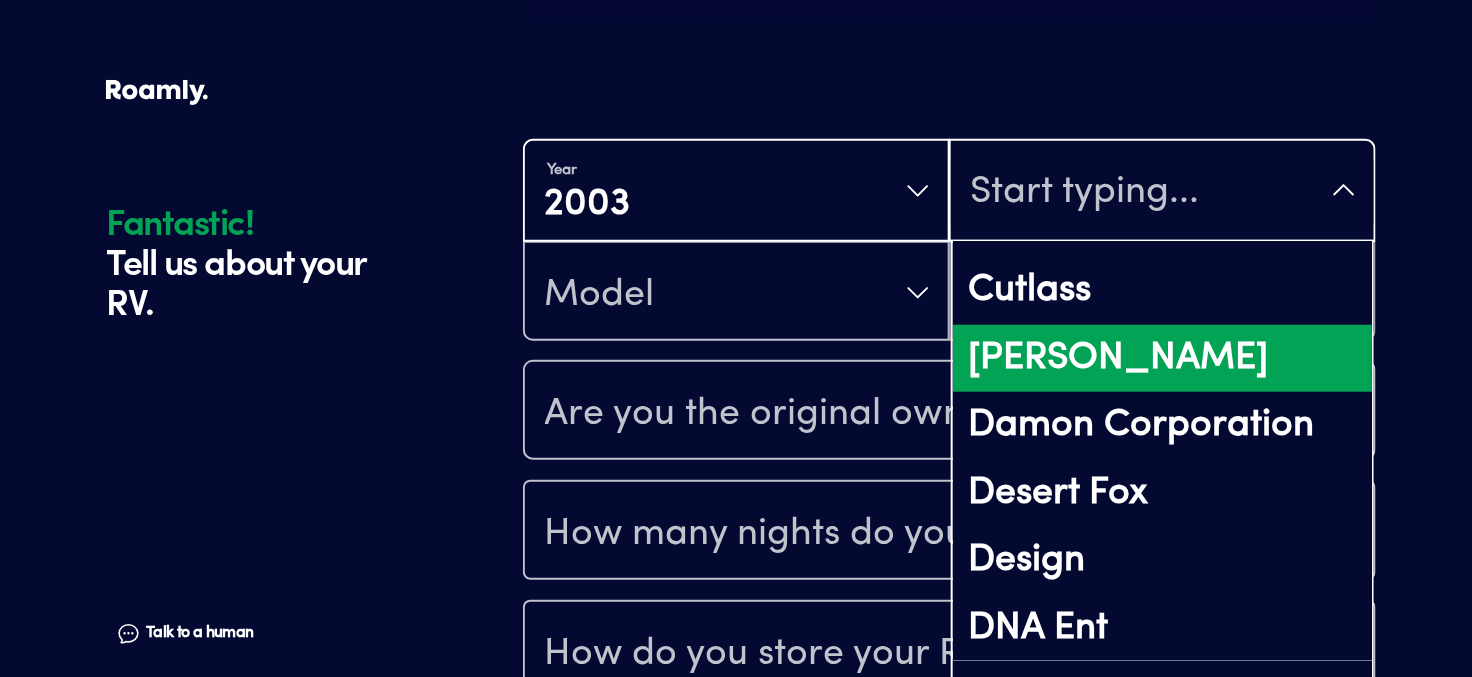 click on "[PERSON_NAME]" at bounding box center (1162, 359) 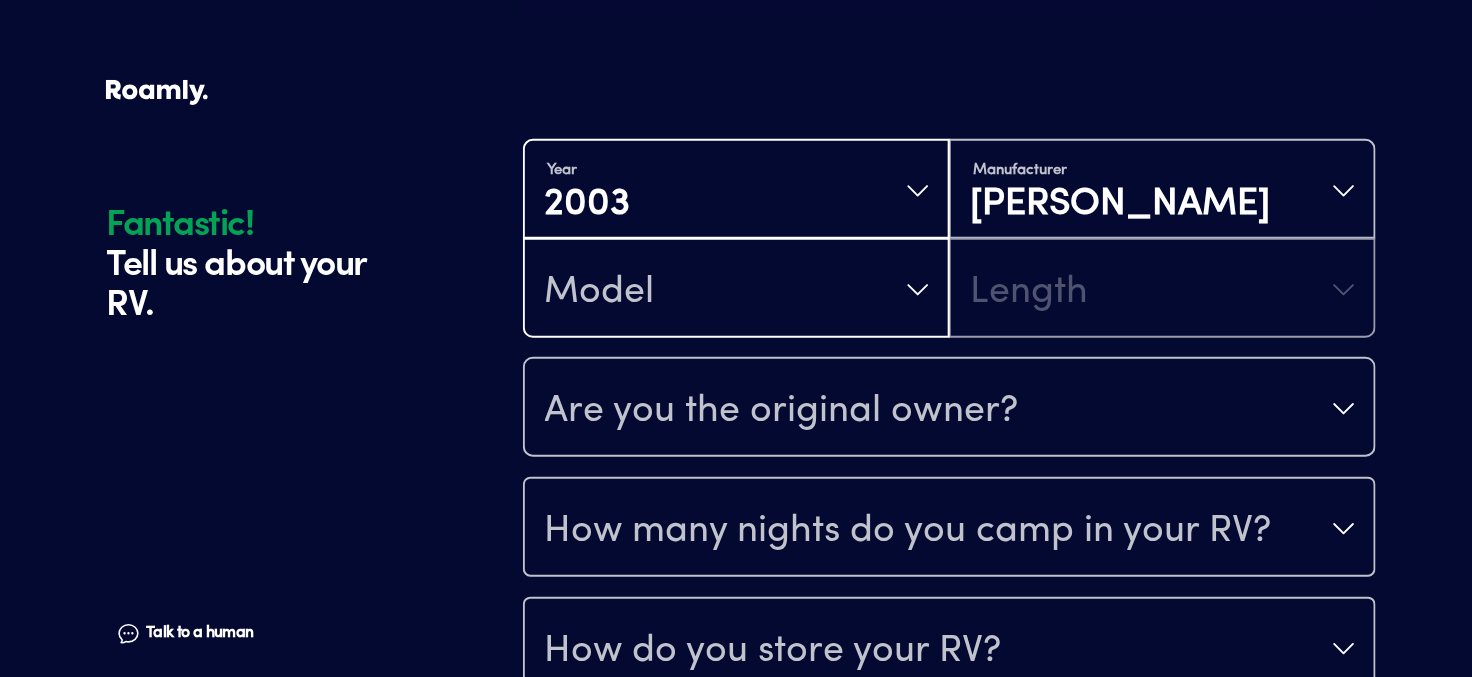 click on "Model" at bounding box center (736, 290) 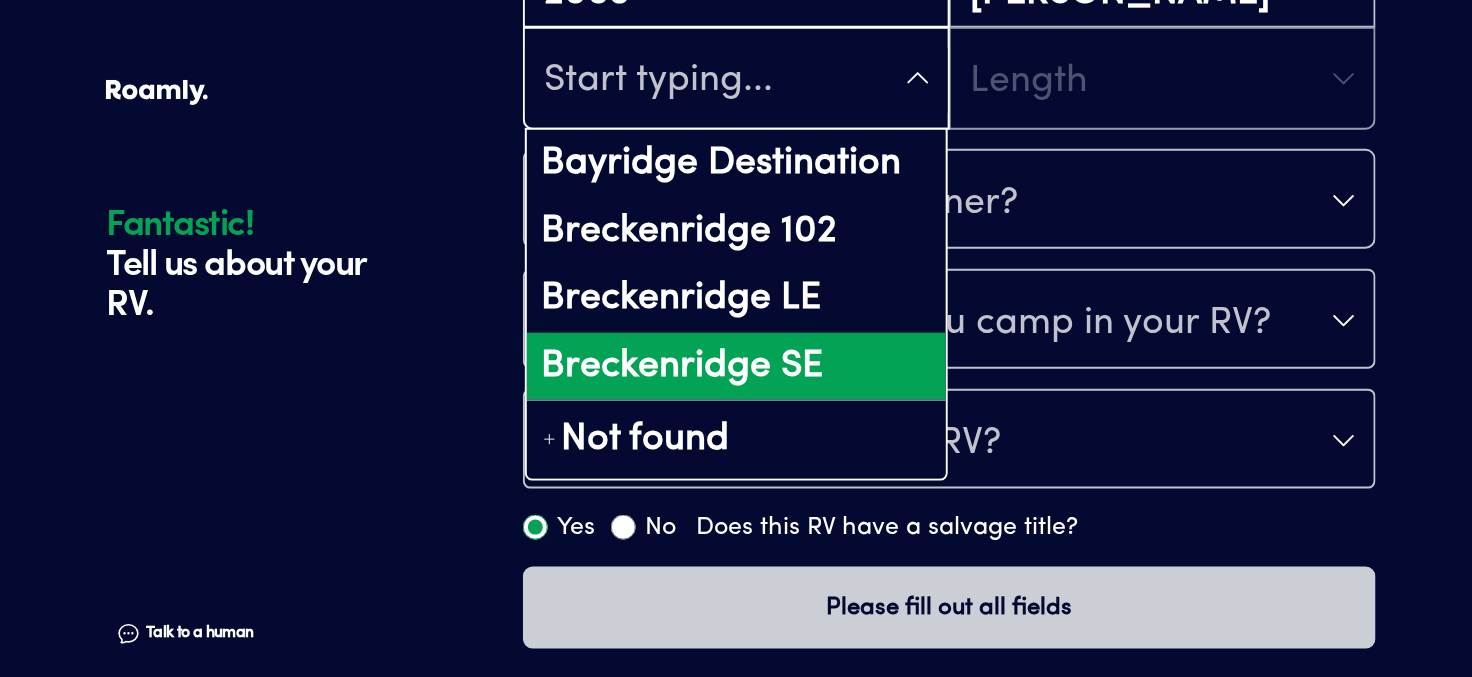 scroll, scrollTop: 401, scrollLeft: 0, axis: vertical 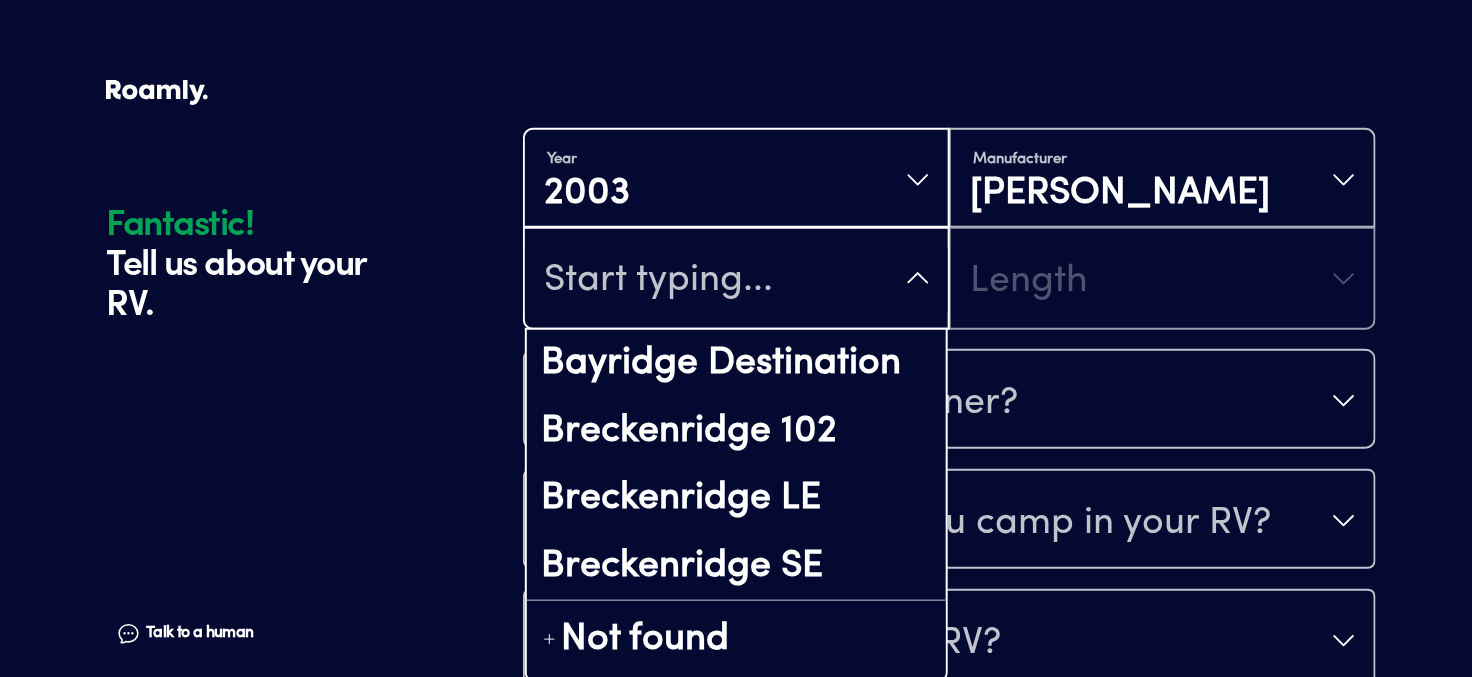 click at bounding box center (736, 280) 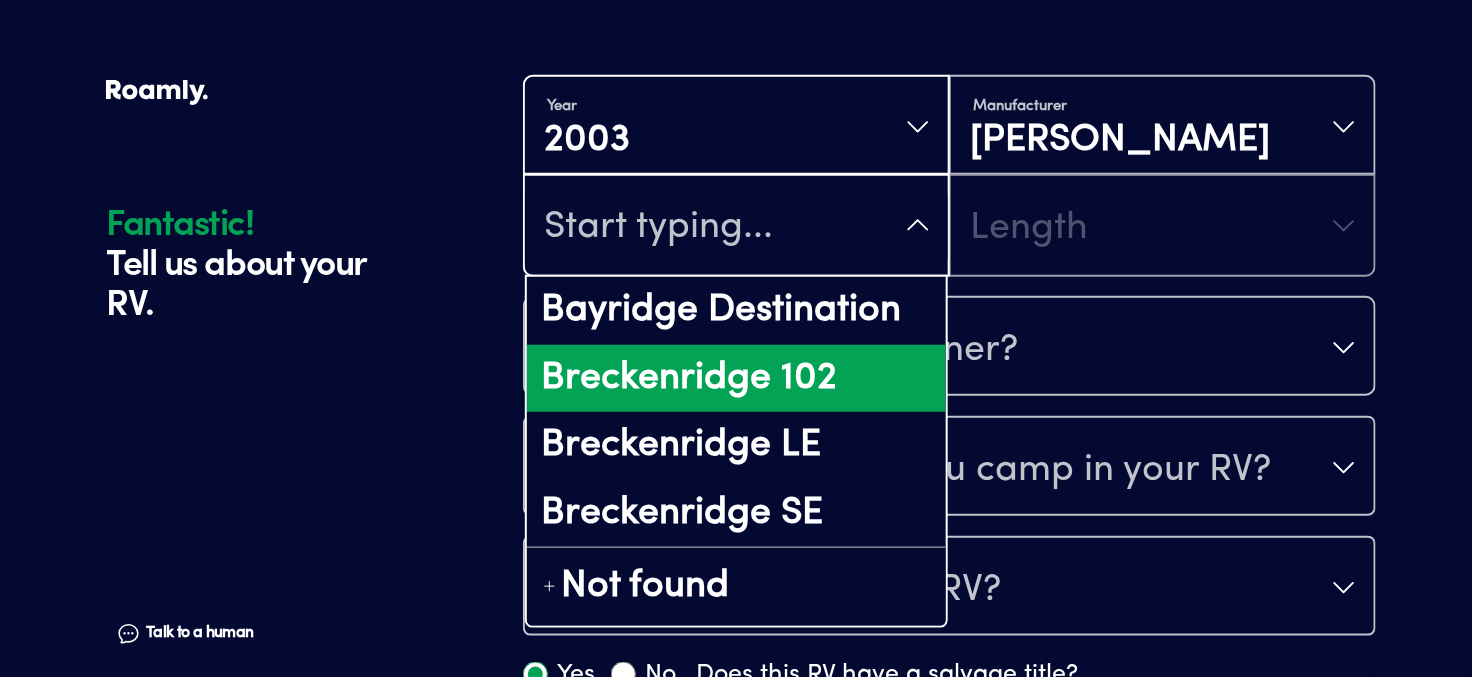 scroll, scrollTop: 501, scrollLeft: 0, axis: vertical 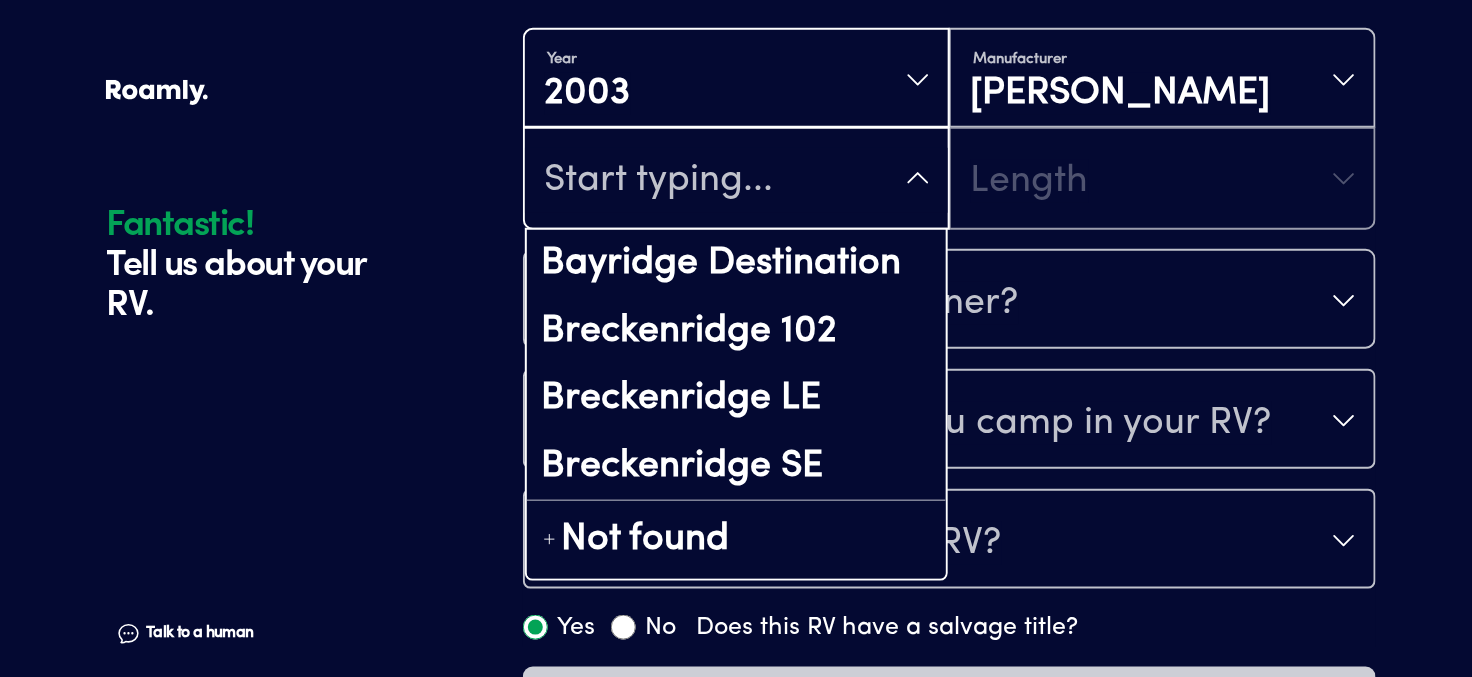 click at bounding box center [736, 180] 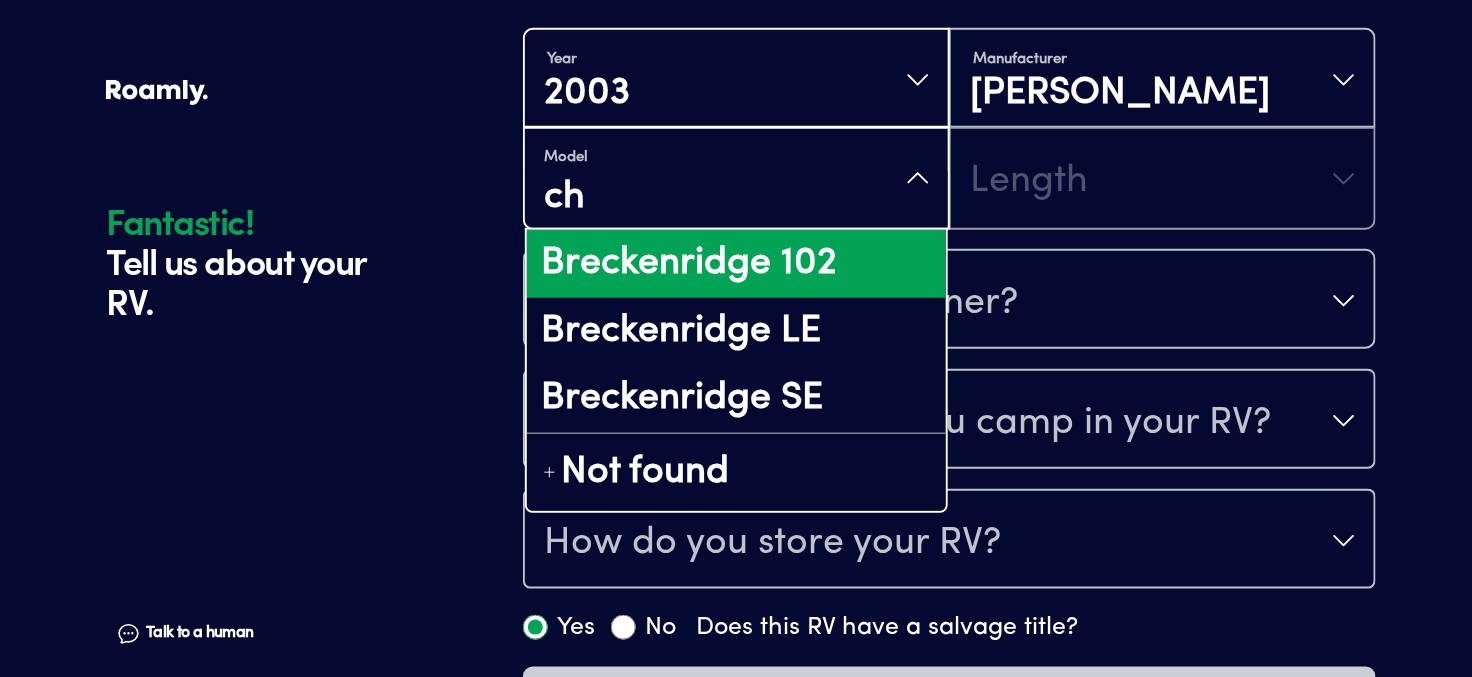 type on "cha" 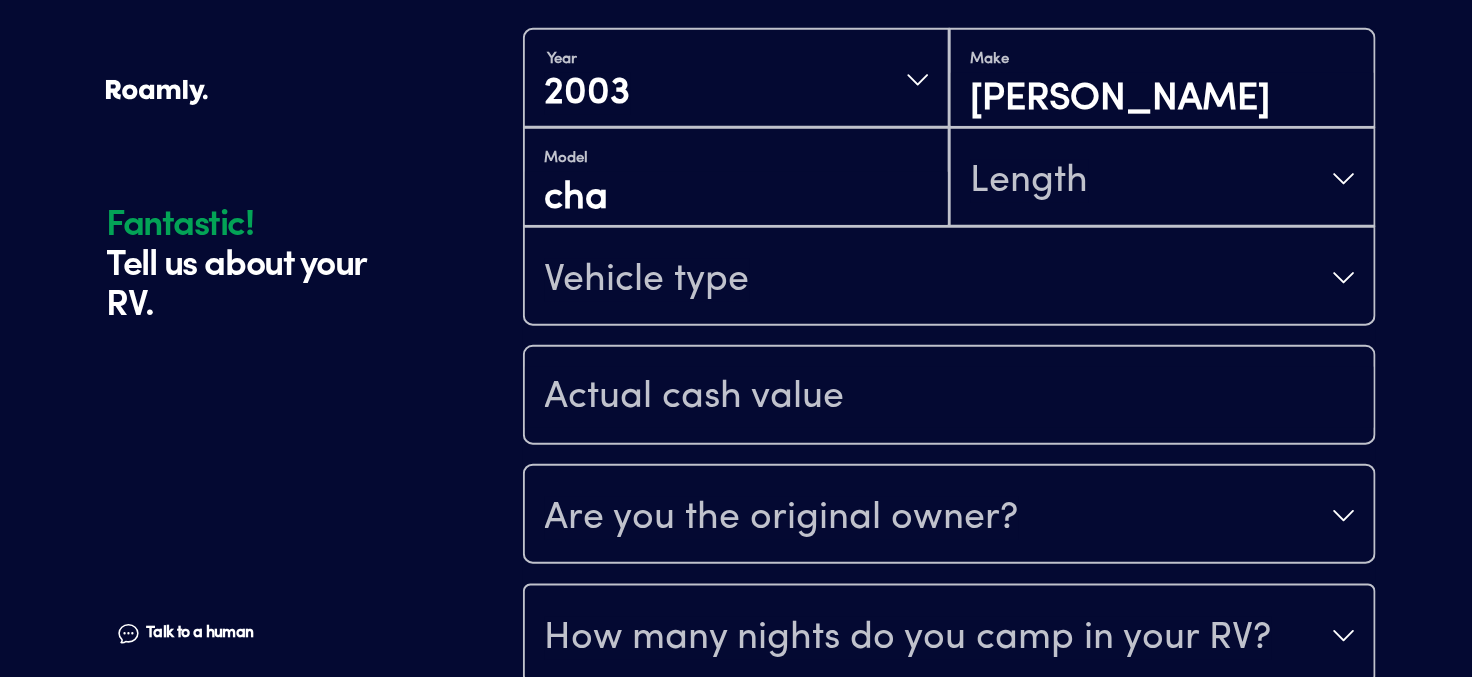 scroll, scrollTop: 0, scrollLeft: 0, axis: both 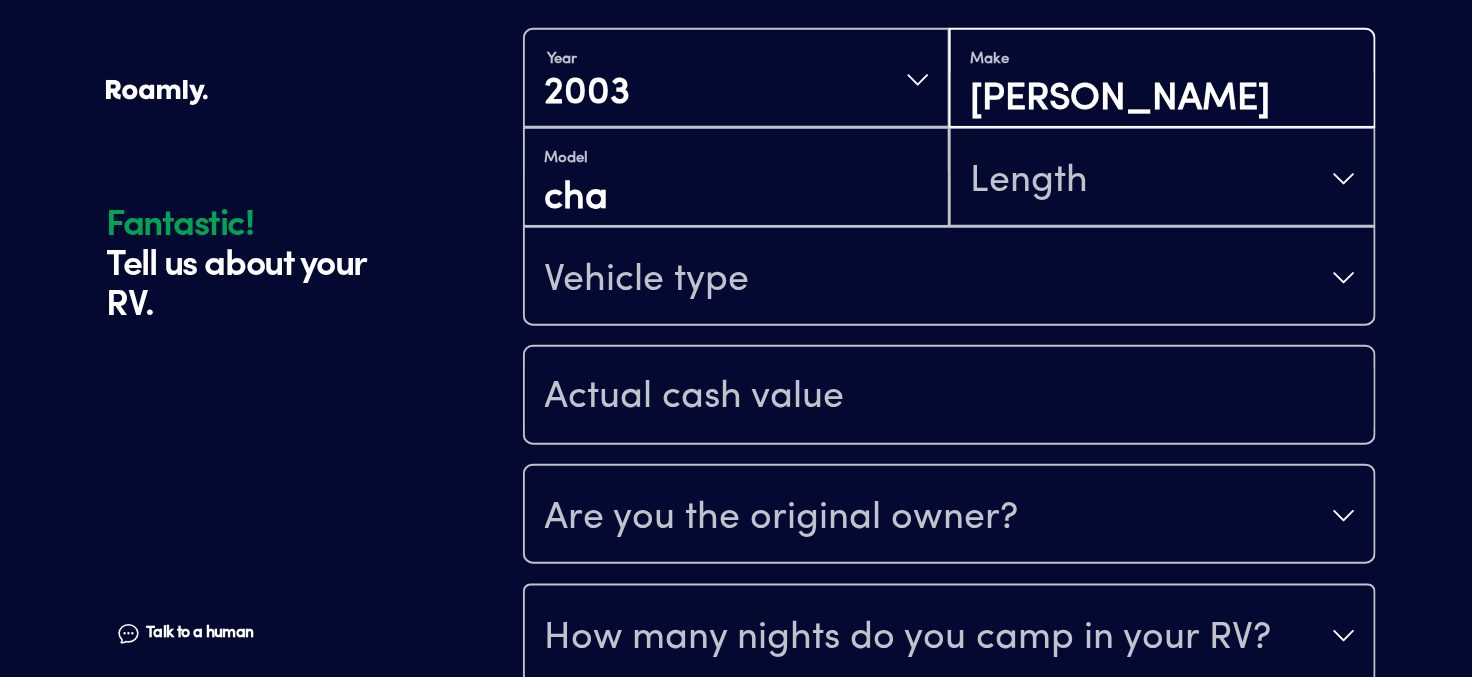click on "[PERSON_NAME]" at bounding box center [1162, 100] 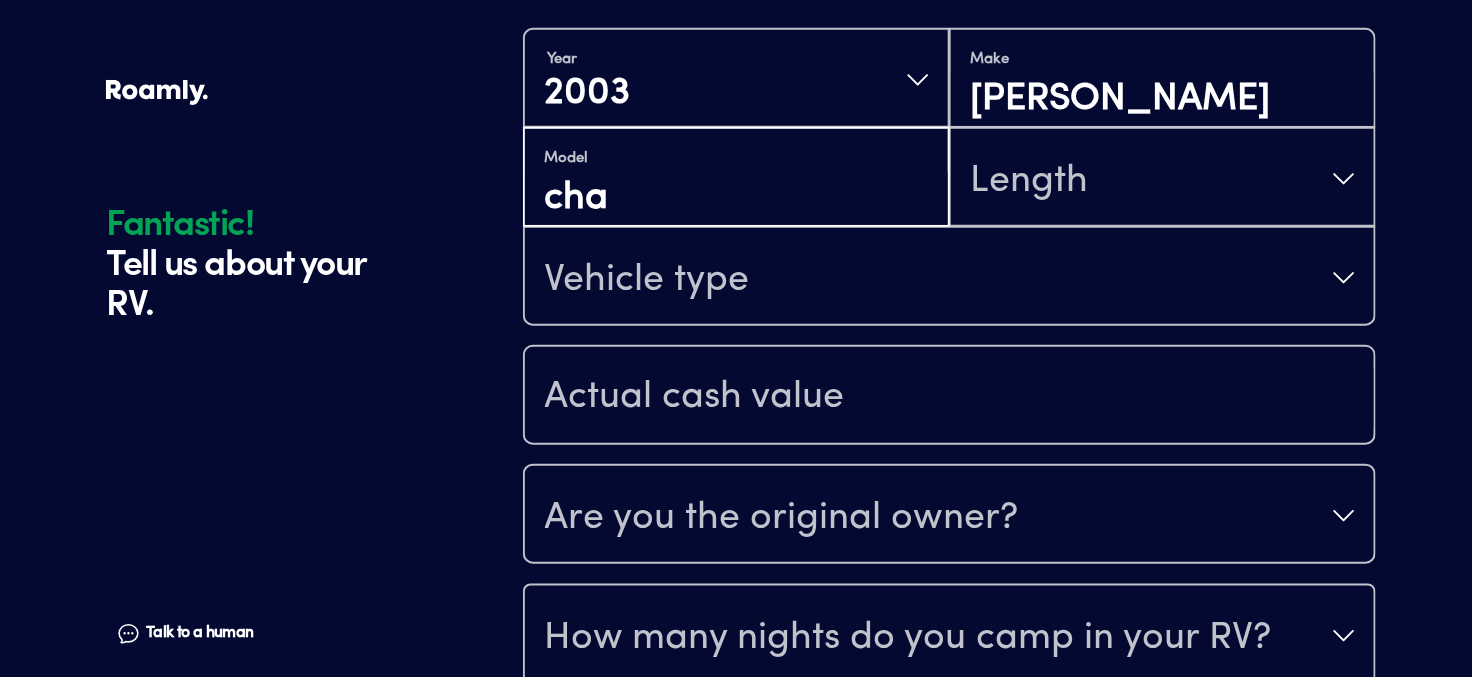 click on "cha" at bounding box center [736, 199] 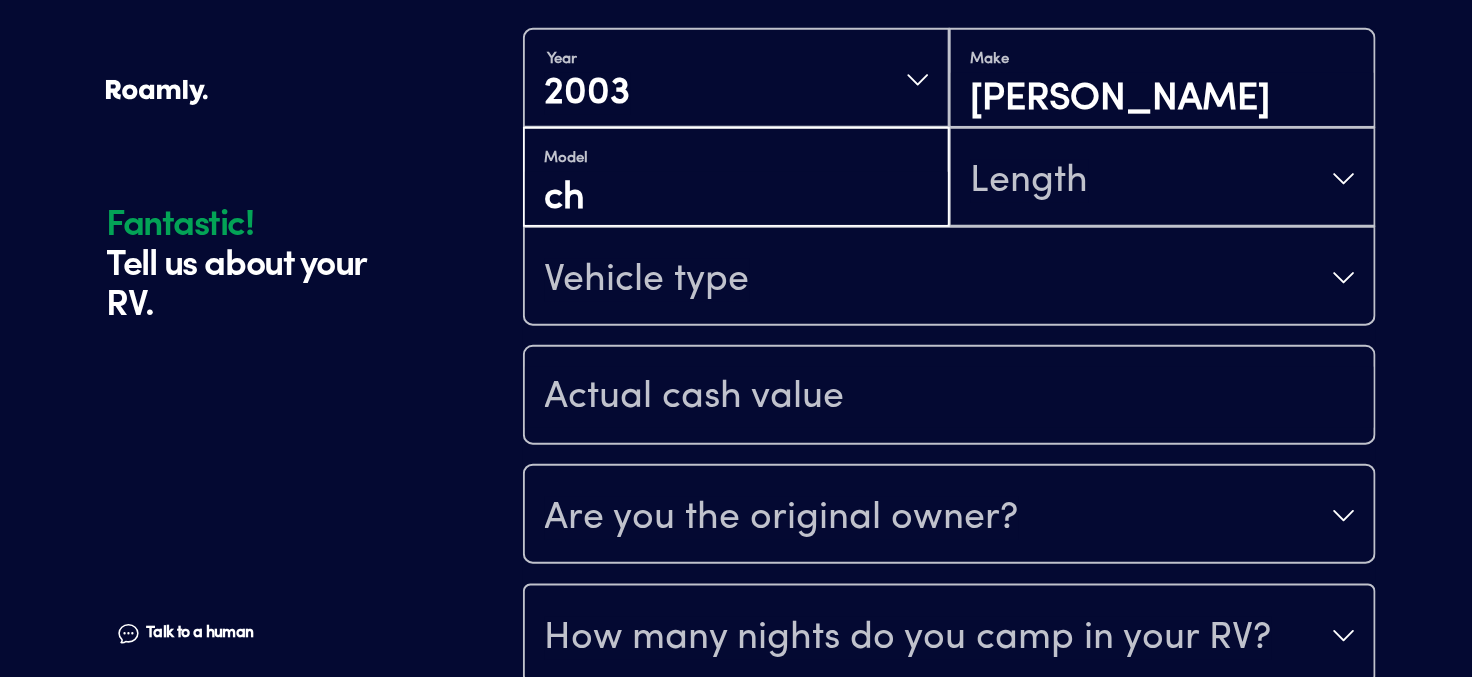 type on "c" 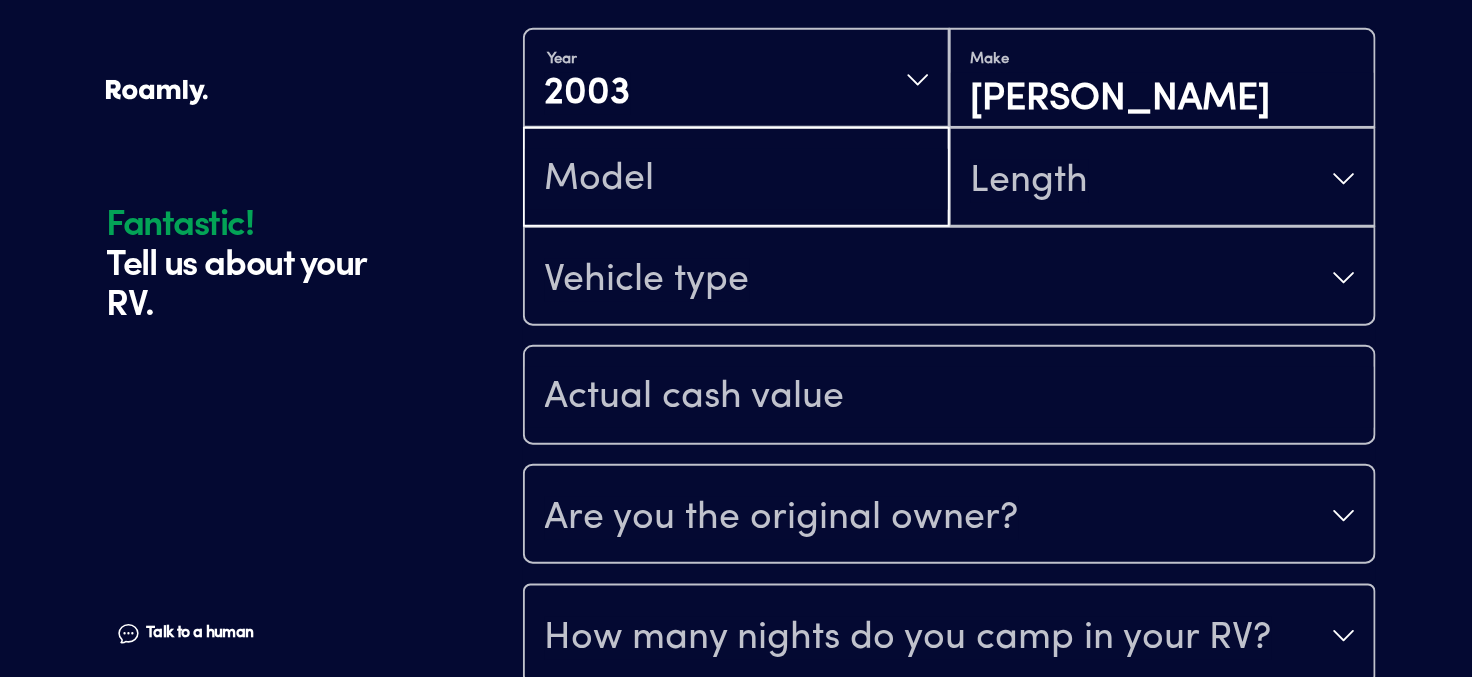 scroll, scrollTop: 0, scrollLeft: 0, axis: both 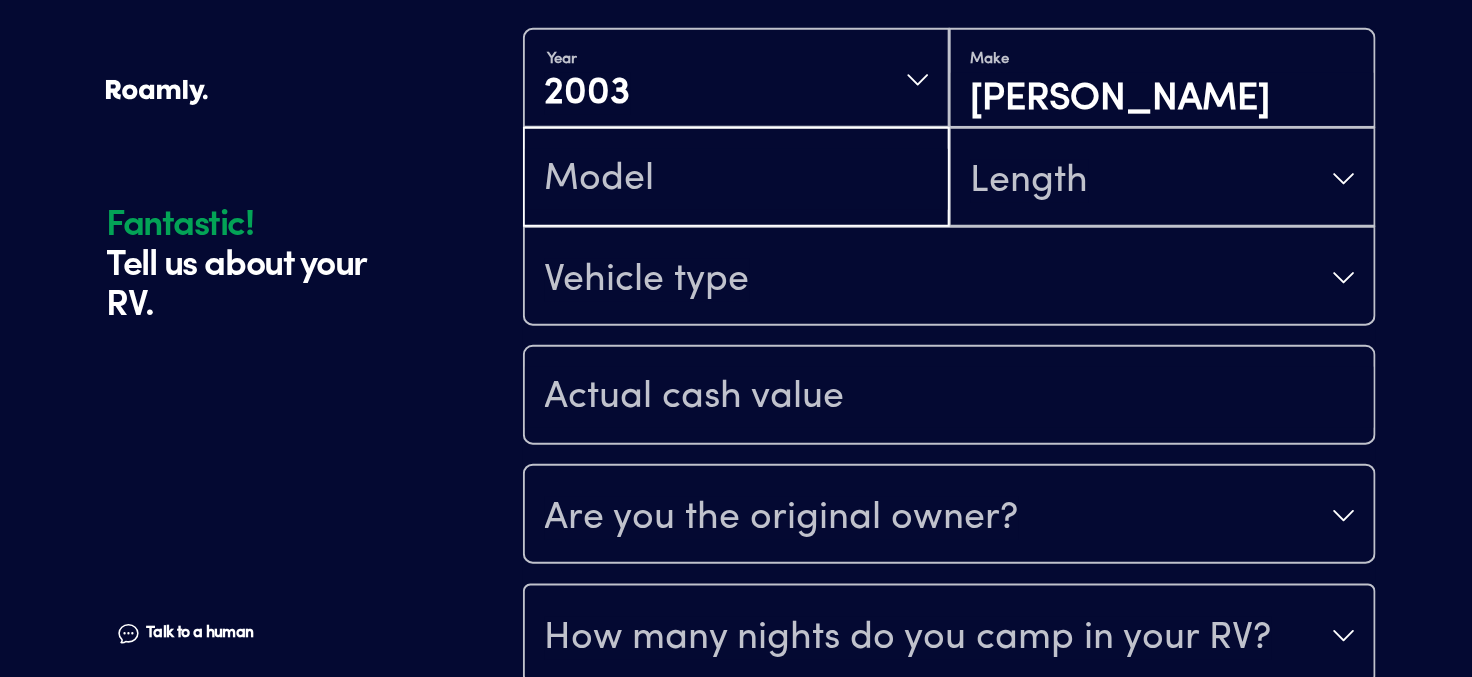 type 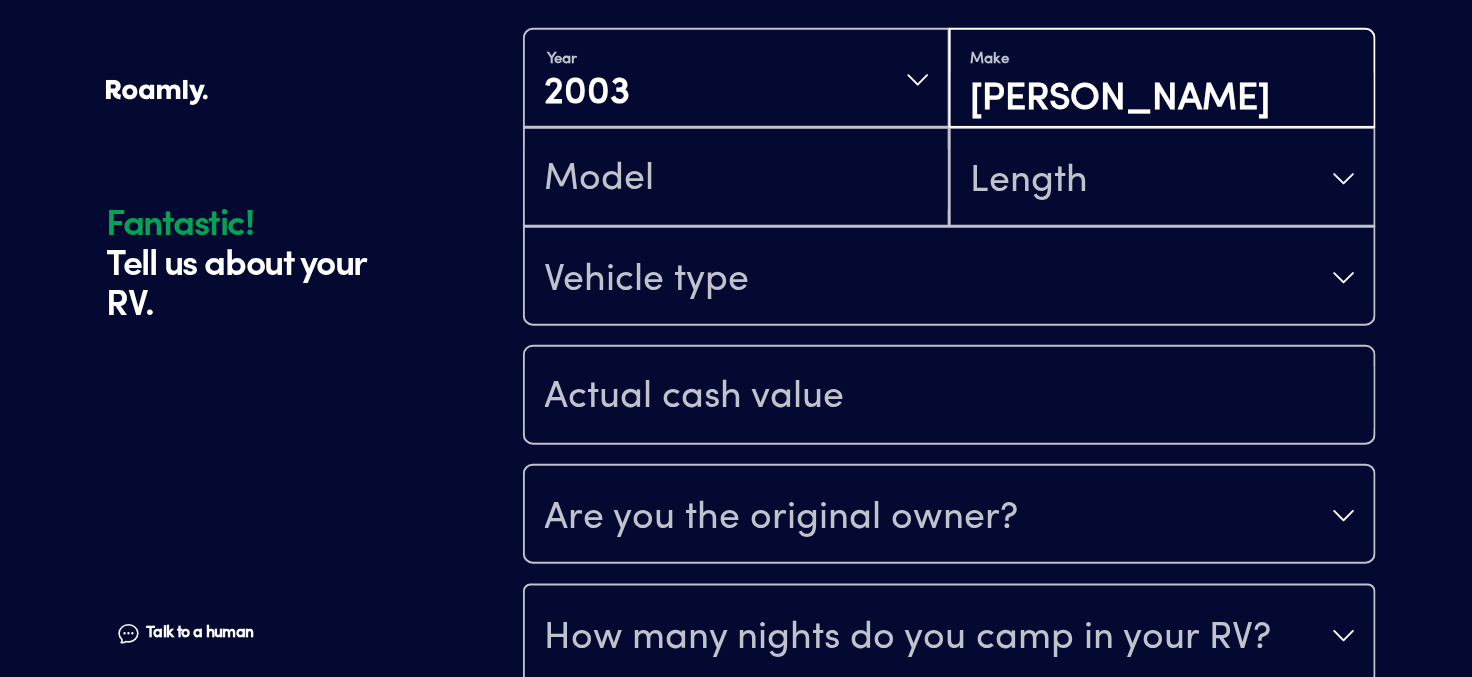 click on "[PERSON_NAME]" at bounding box center (1162, 100) 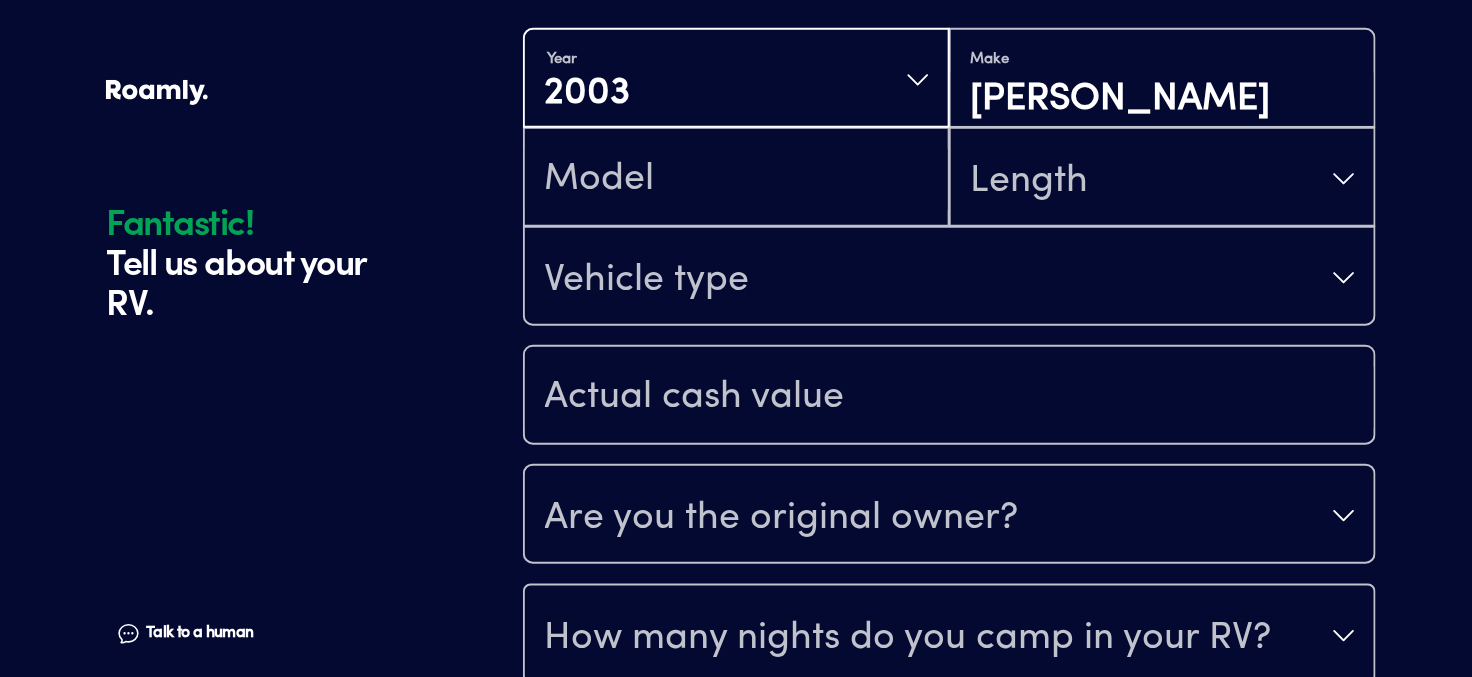 click on "Year [DATE]" at bounding box center (736, 80) 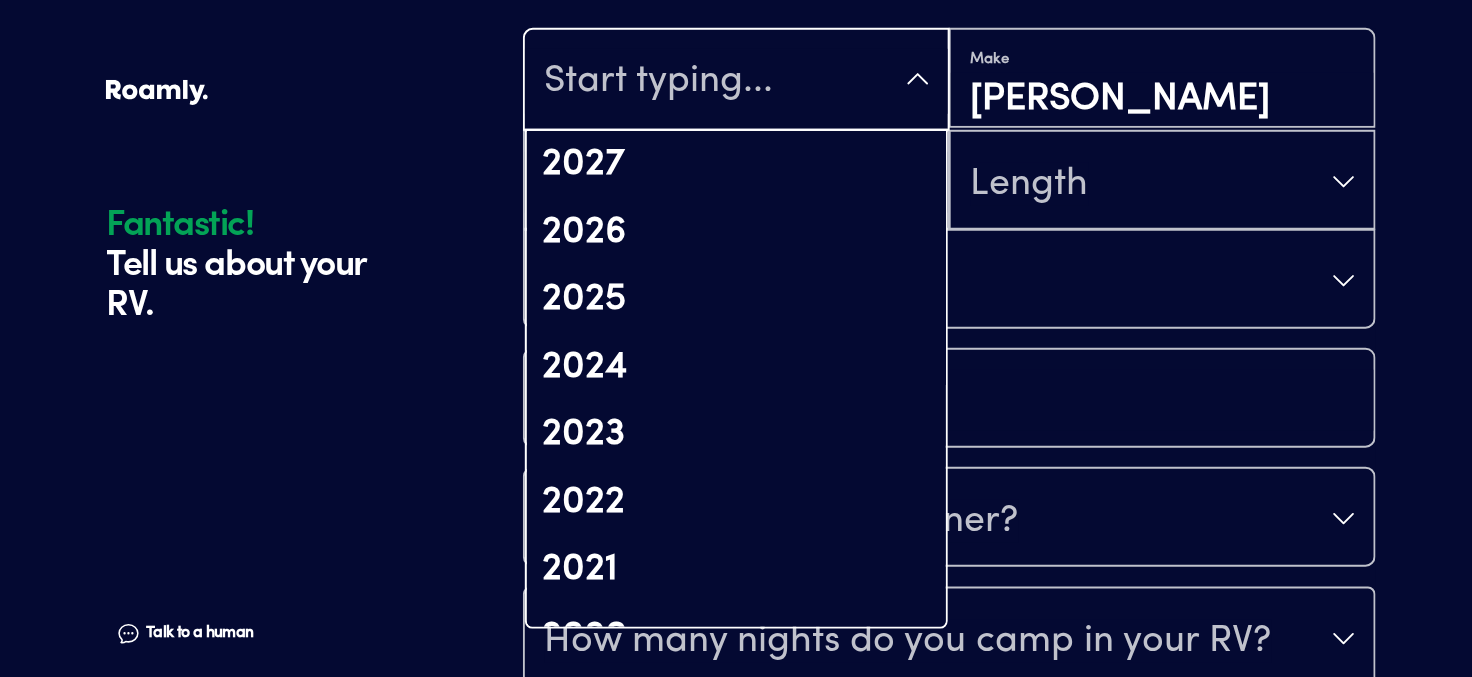 scroll, scrollTop: 1190, scrollLeft: 0, axis: vertical 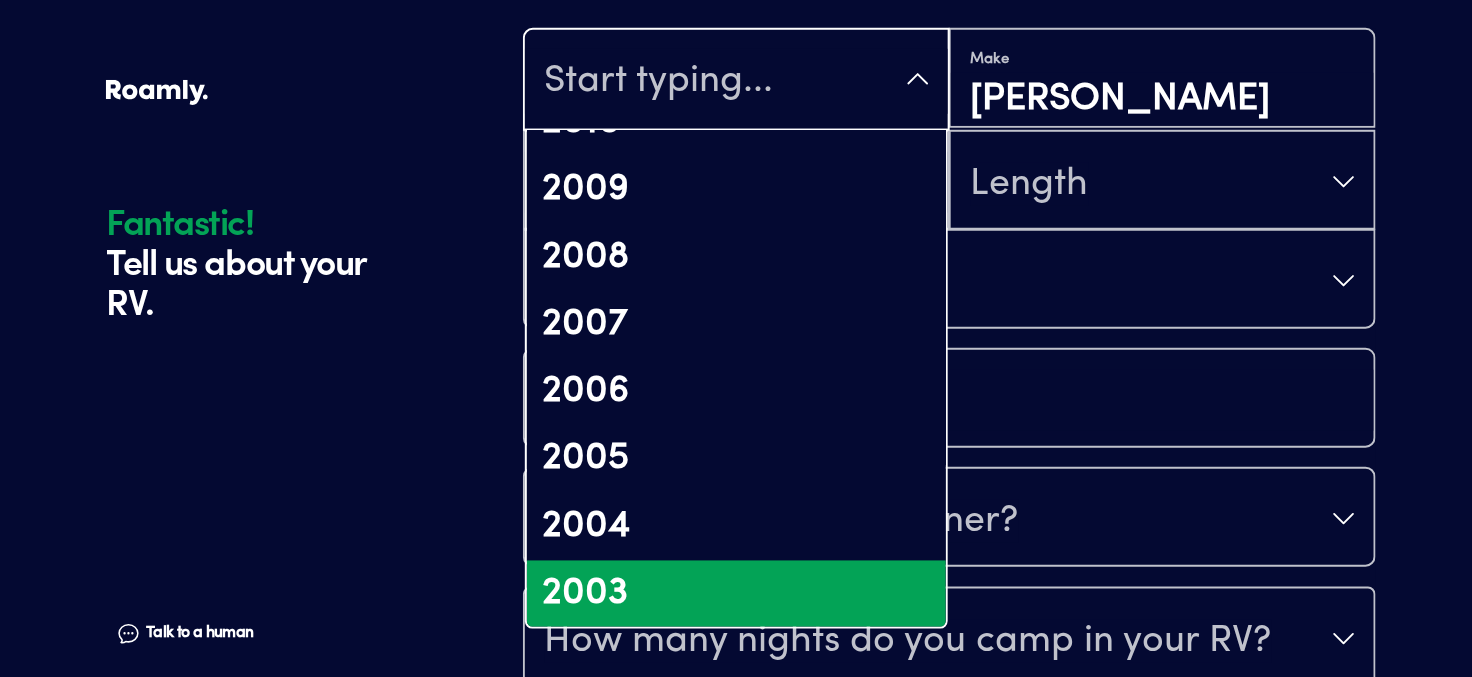 click on "2003" at bounding box center [736, 595] 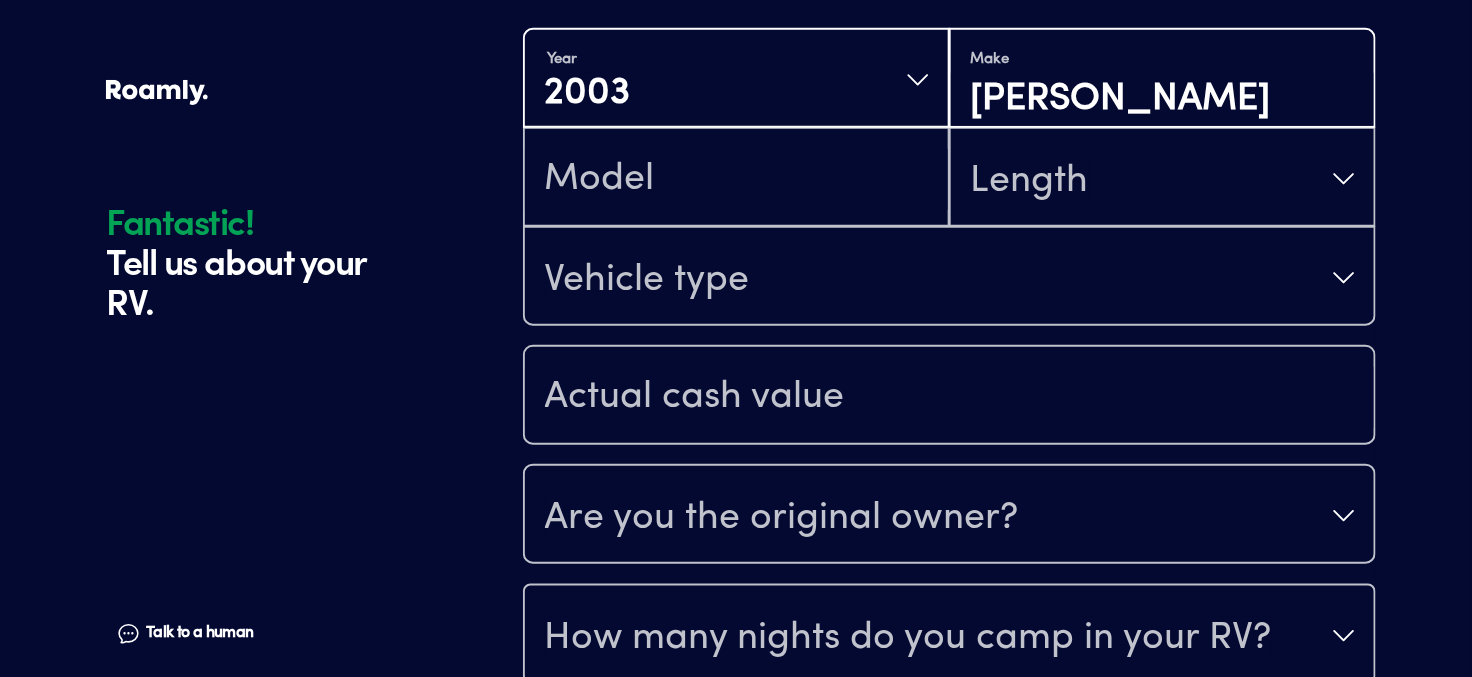 click on "[PERSON_NAME]" at bounding box center [1162, 100] 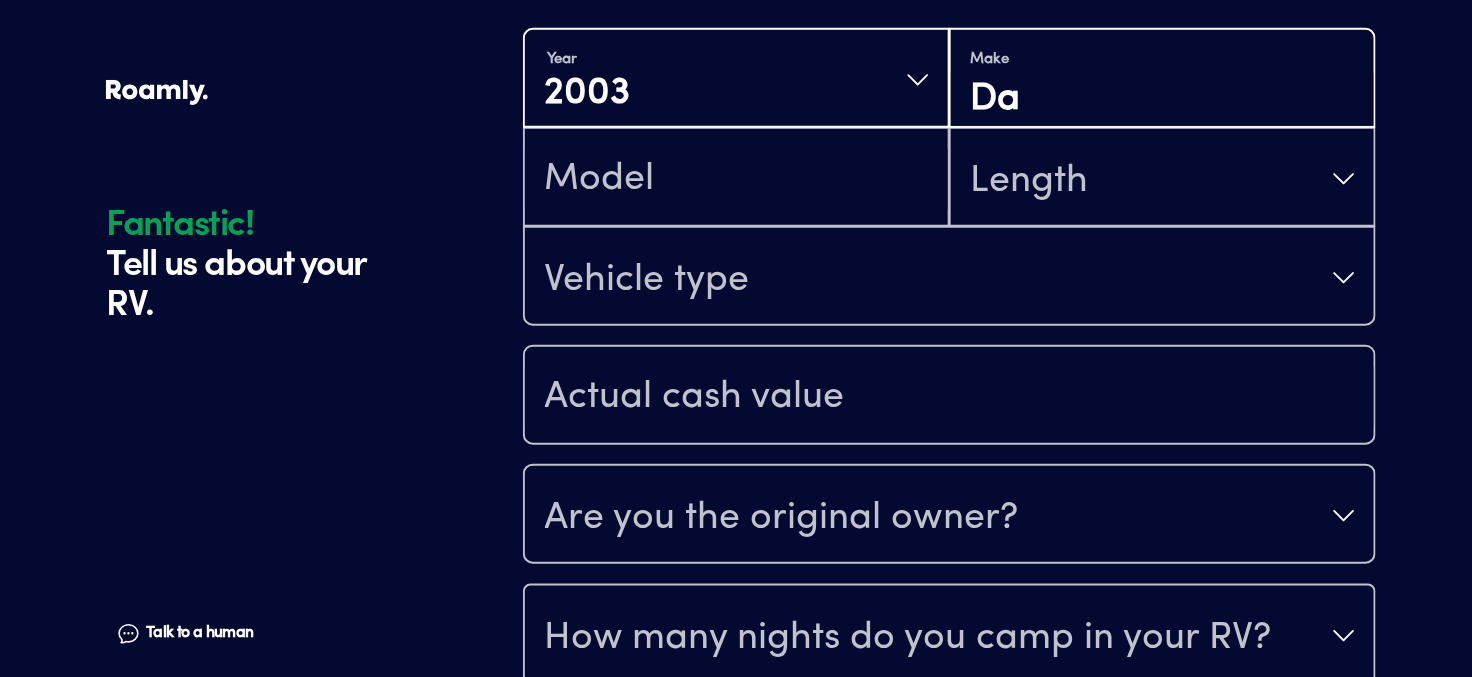 type on "D" 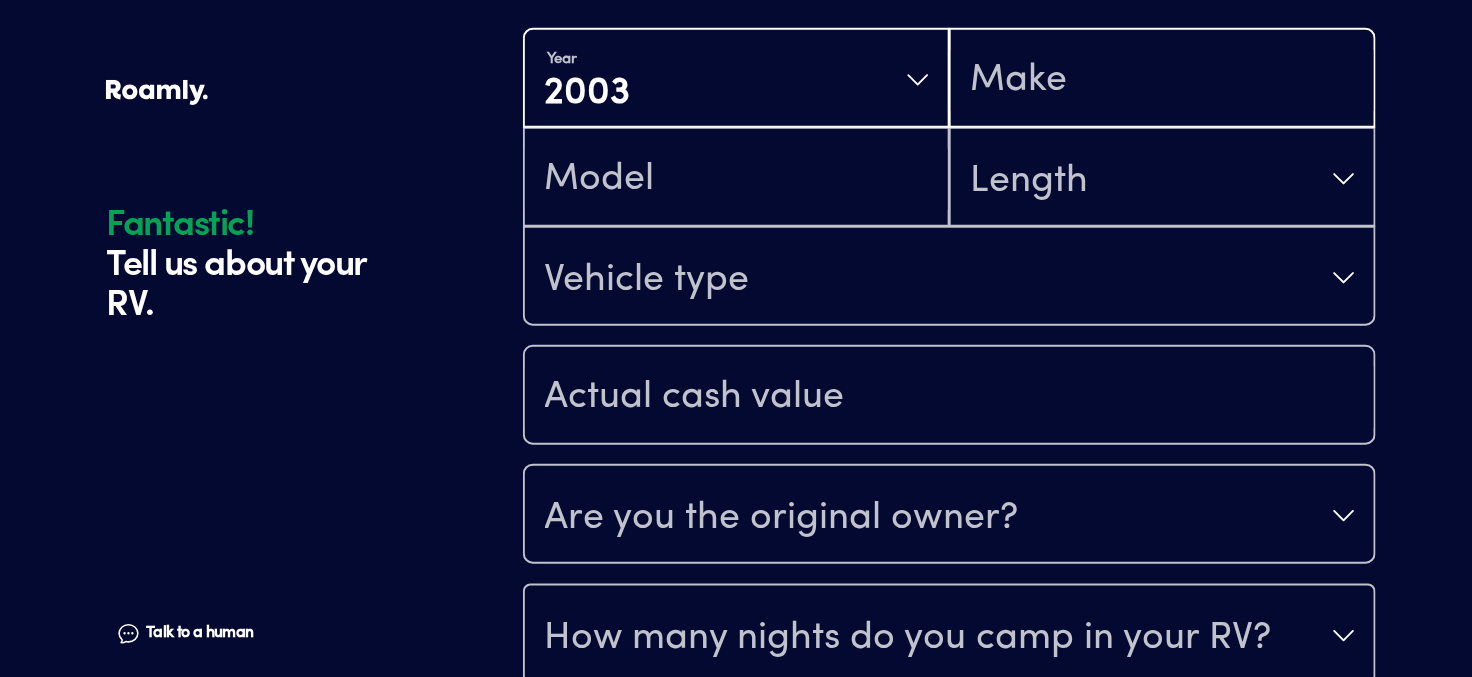 scroll, scrollTop: 0, scrollLeft: 0, axis: both 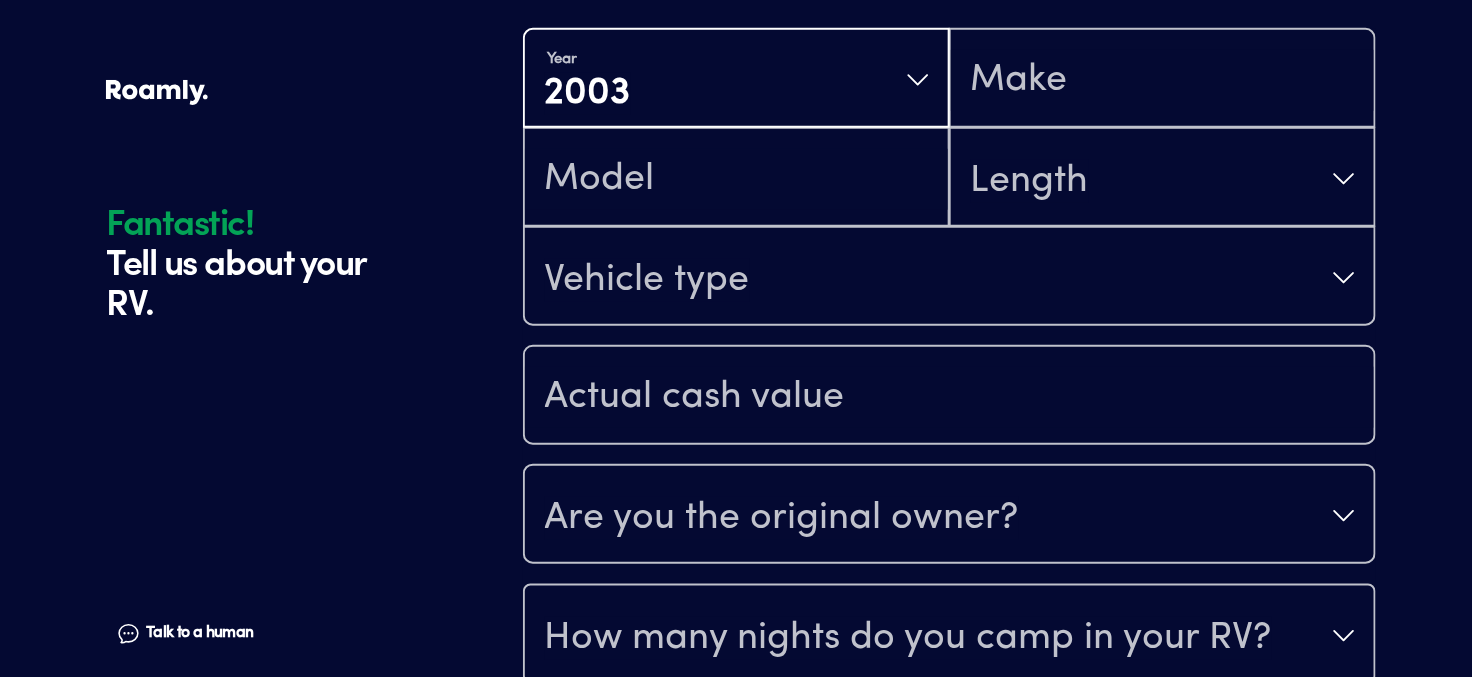 click on "Year [DATE]" at bounding box center (736, 80) 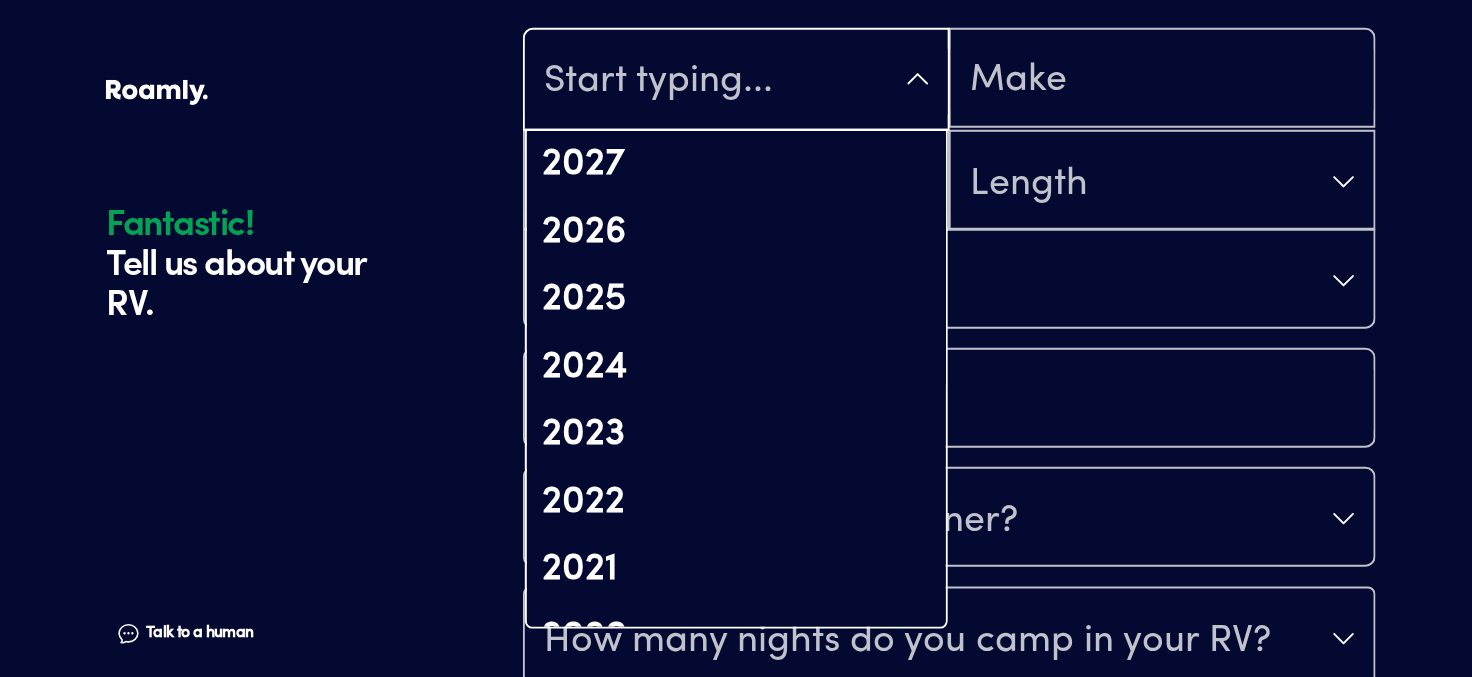 scroll, scrollTop: 1190, scrollLeft: 0, axis: vertical 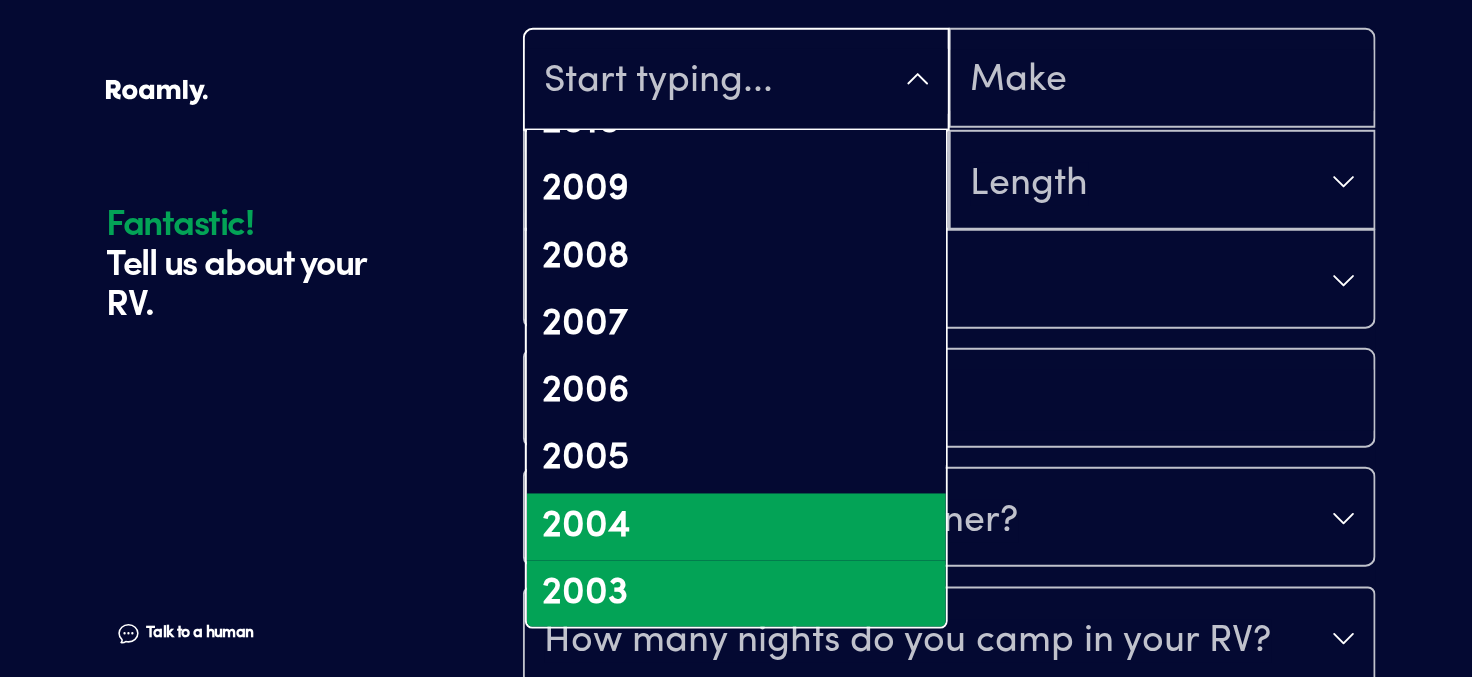 drag, startPoint x: 631, startPoint y: 525, endPoint x: 630, endPoint y: 509, distance: 16.03122 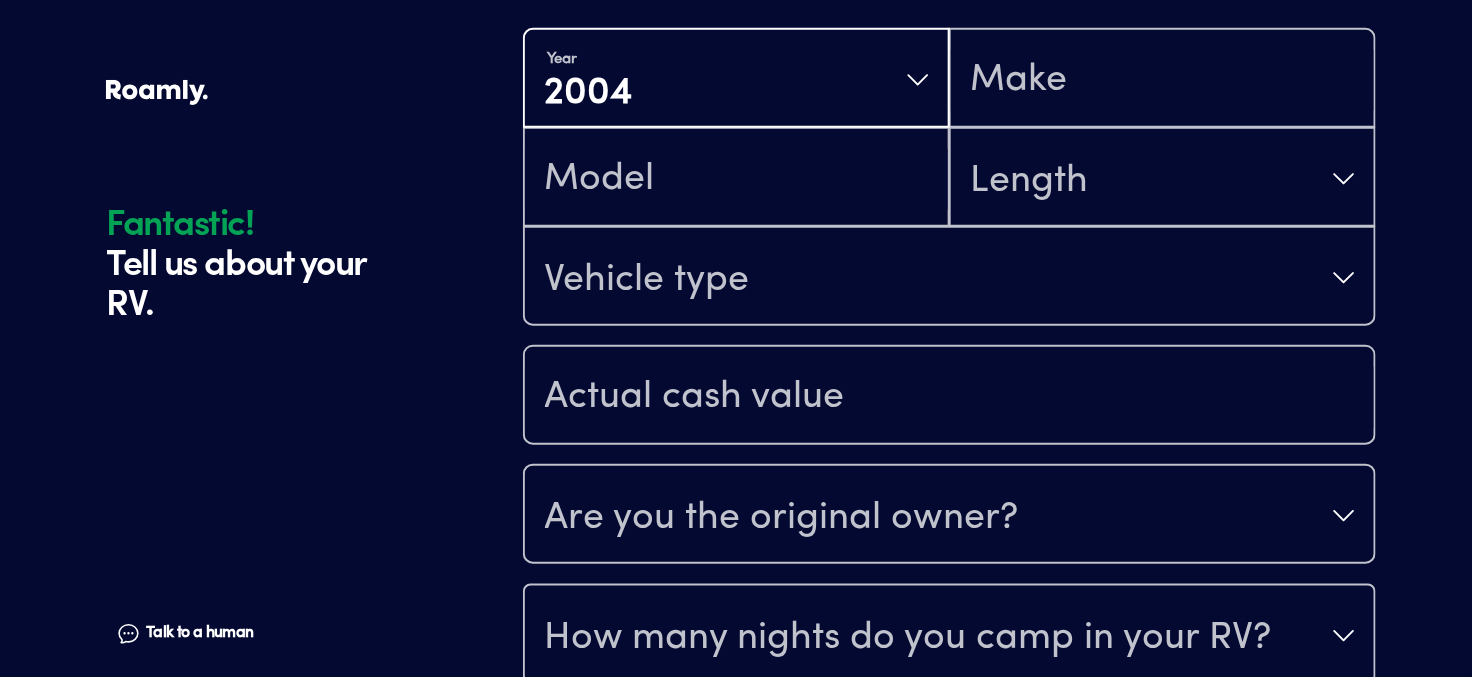 click on "Year [DATE]" at bounding box center (736, 80) 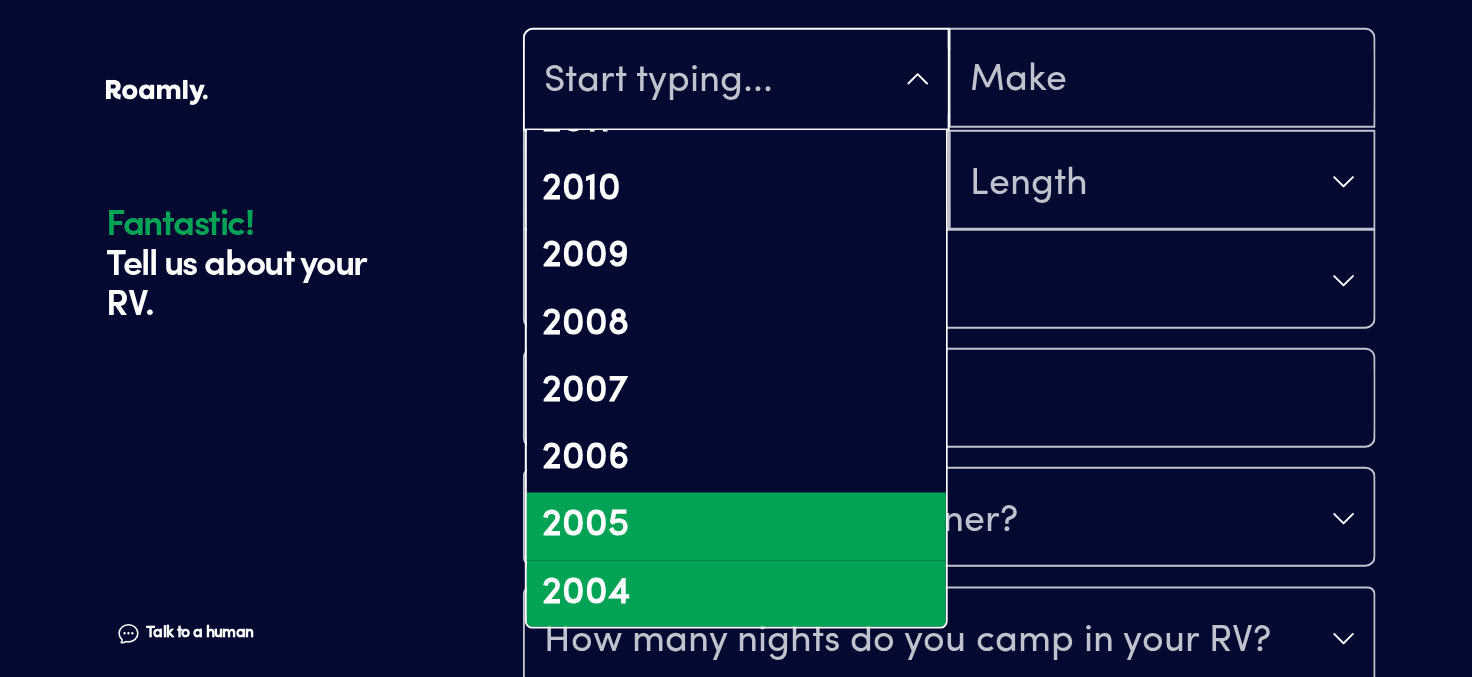scroll, scrollTop: 1223, scrollLeft: 0, axis: vertical 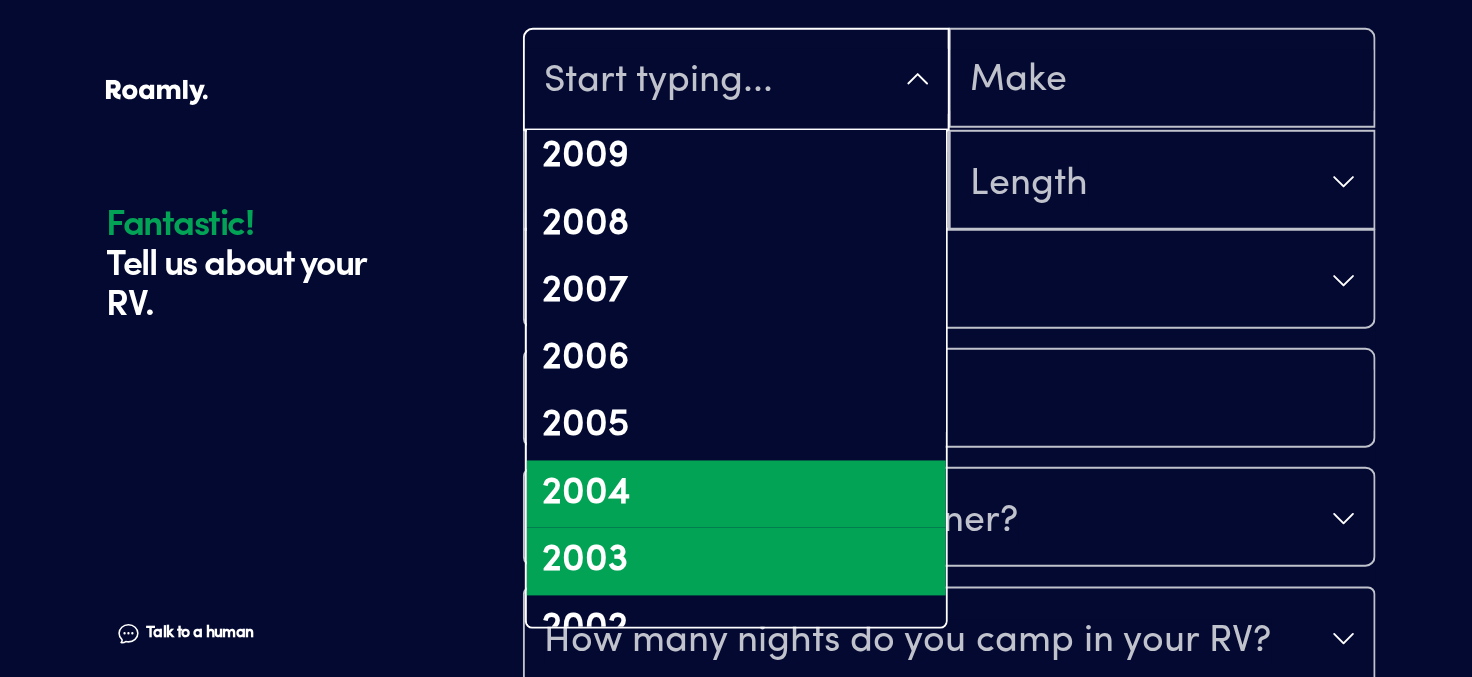 click on "2003" at bounding box center [736, 562] 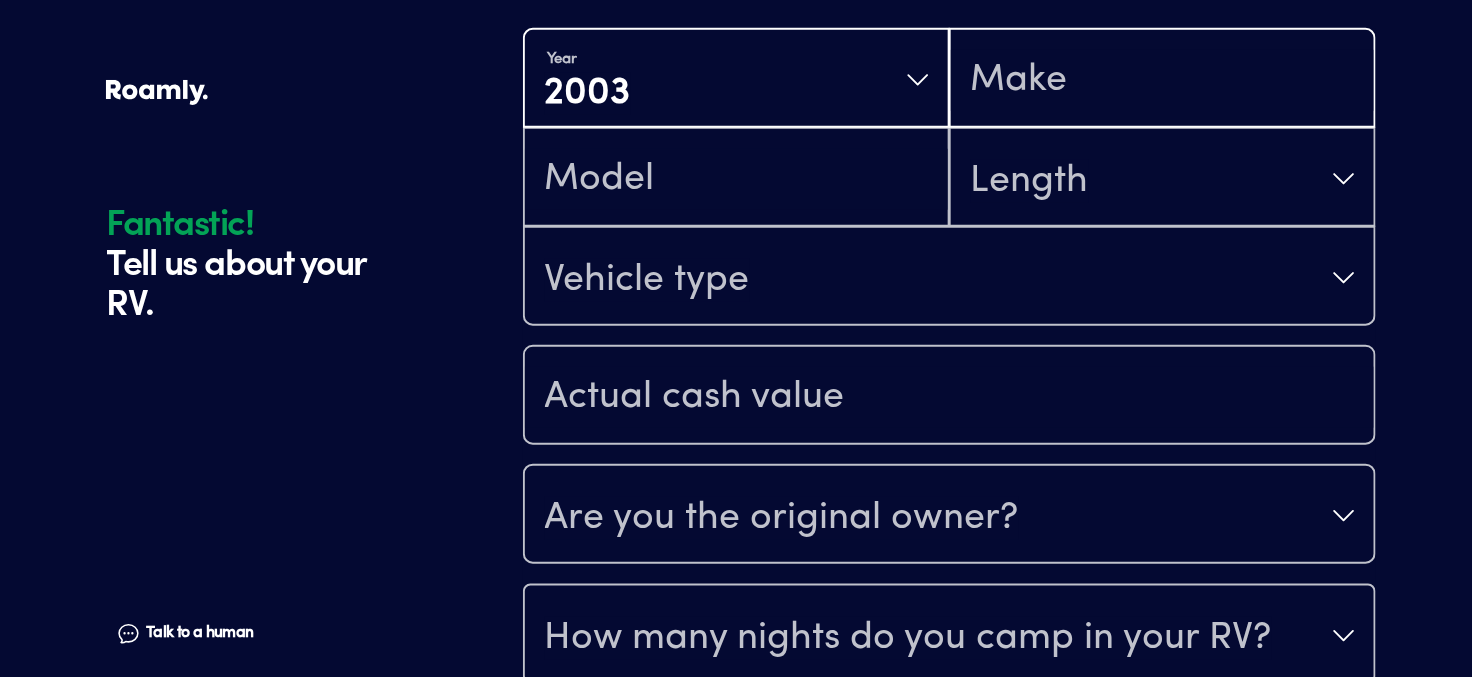 click at bounding box center [1162, 80] 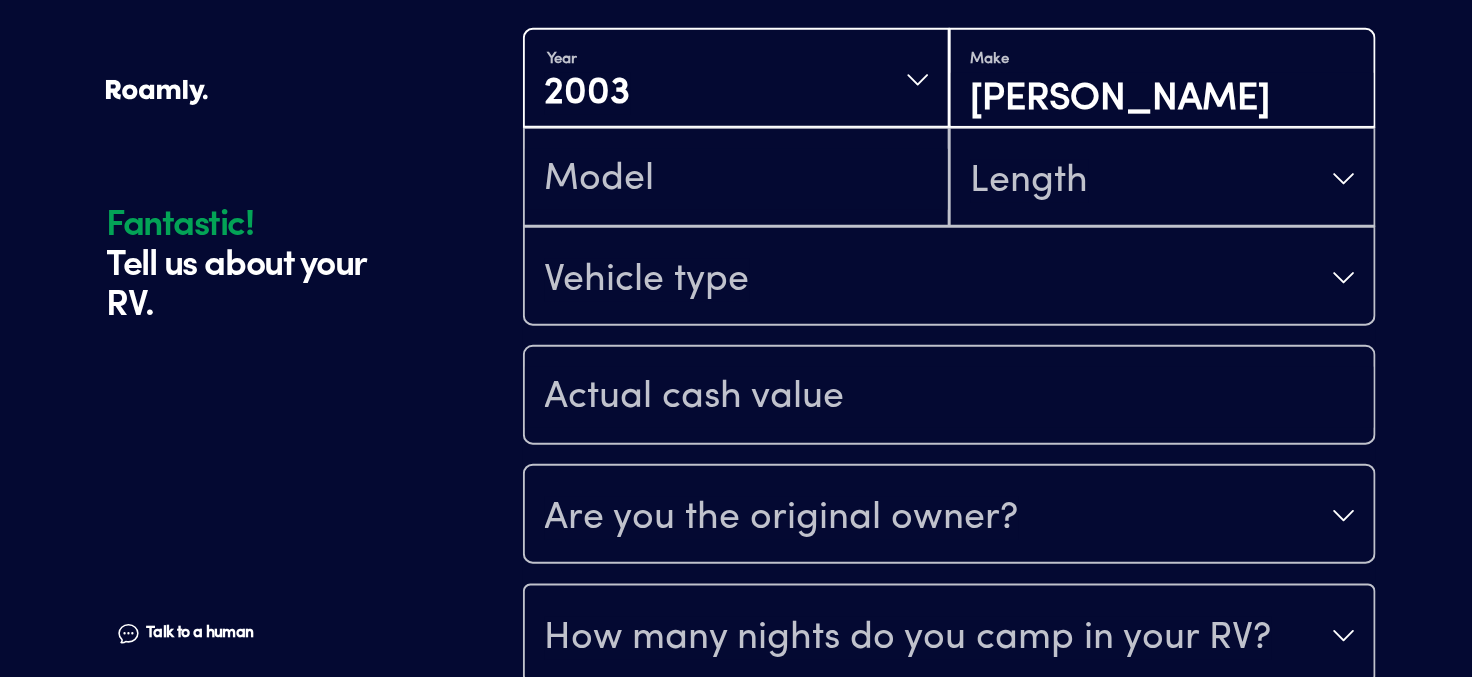 type on "[PERSON_NAME]" 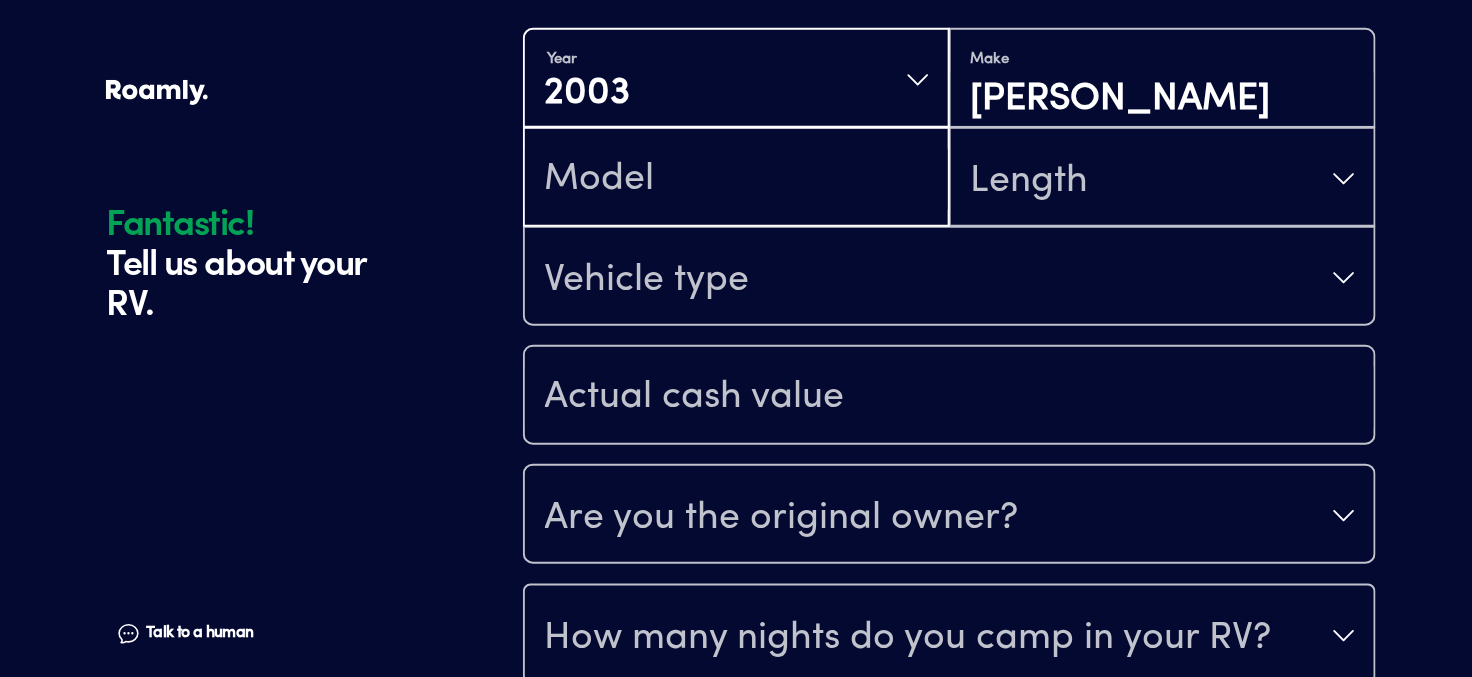 click at bounding box center [736, 179] 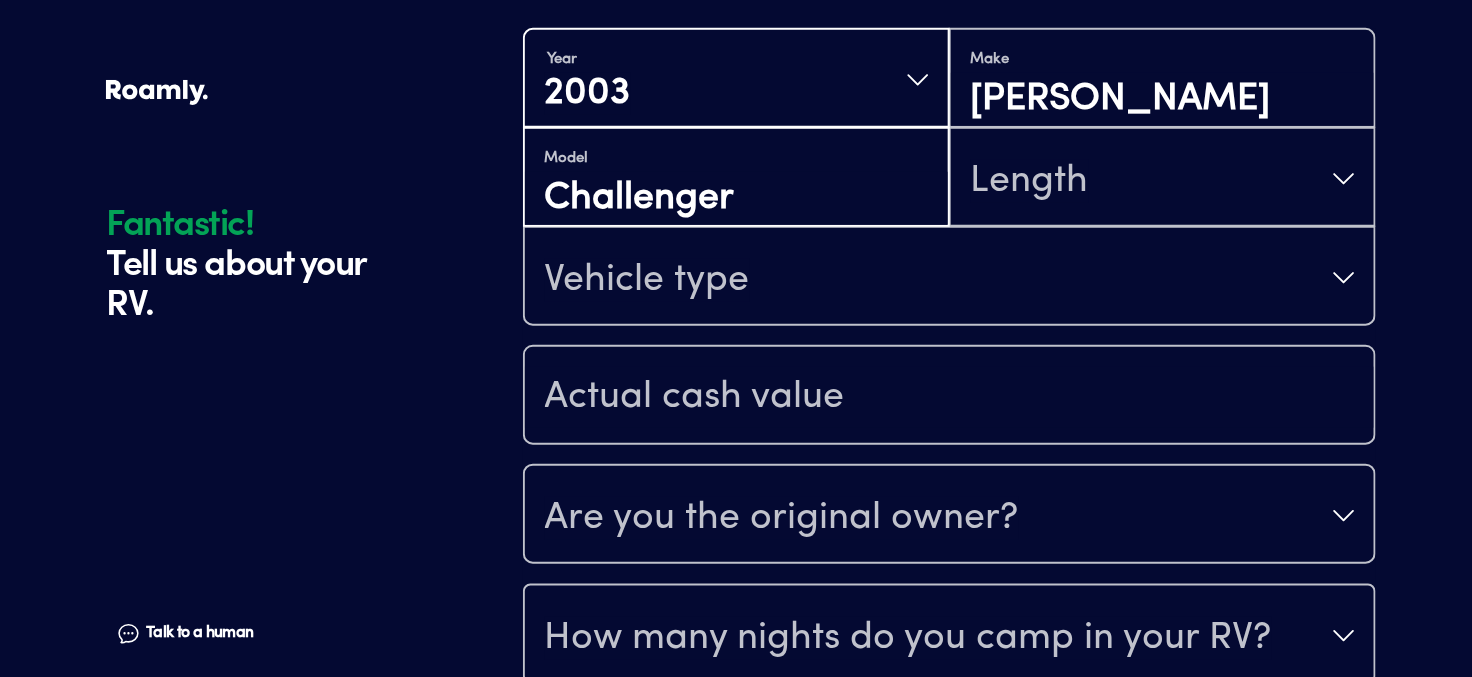 type on "Challenger" 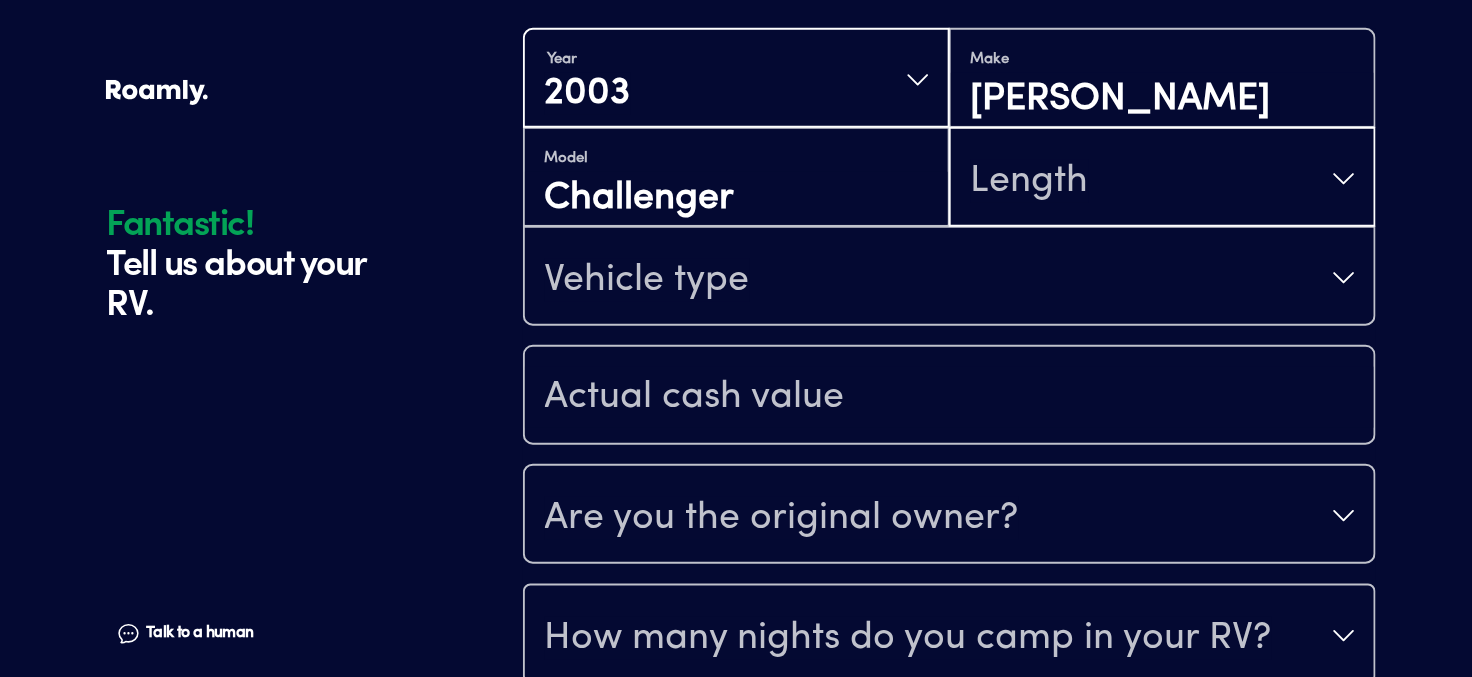 click on "Length" at bounding box center (1030, 181) 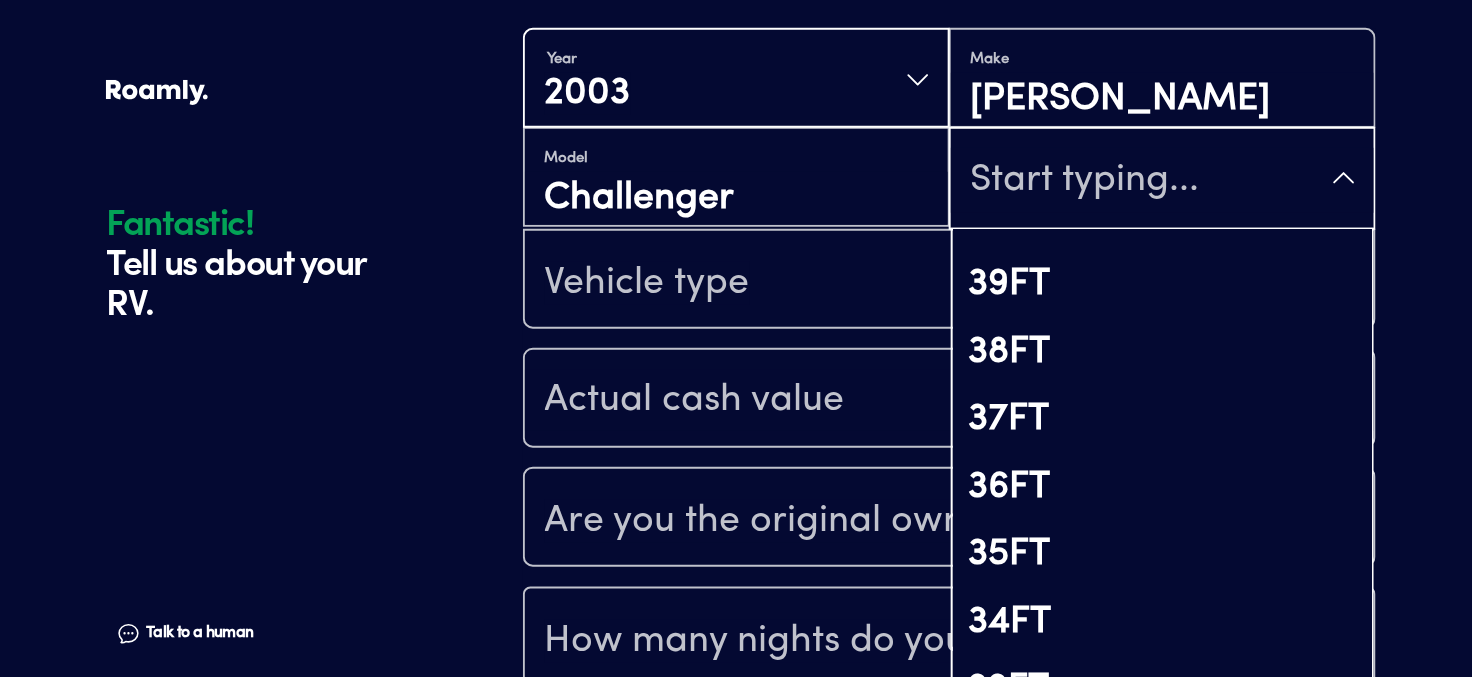 scroll, scrollTop: 400, scrollLeft: 0, axis: vertical 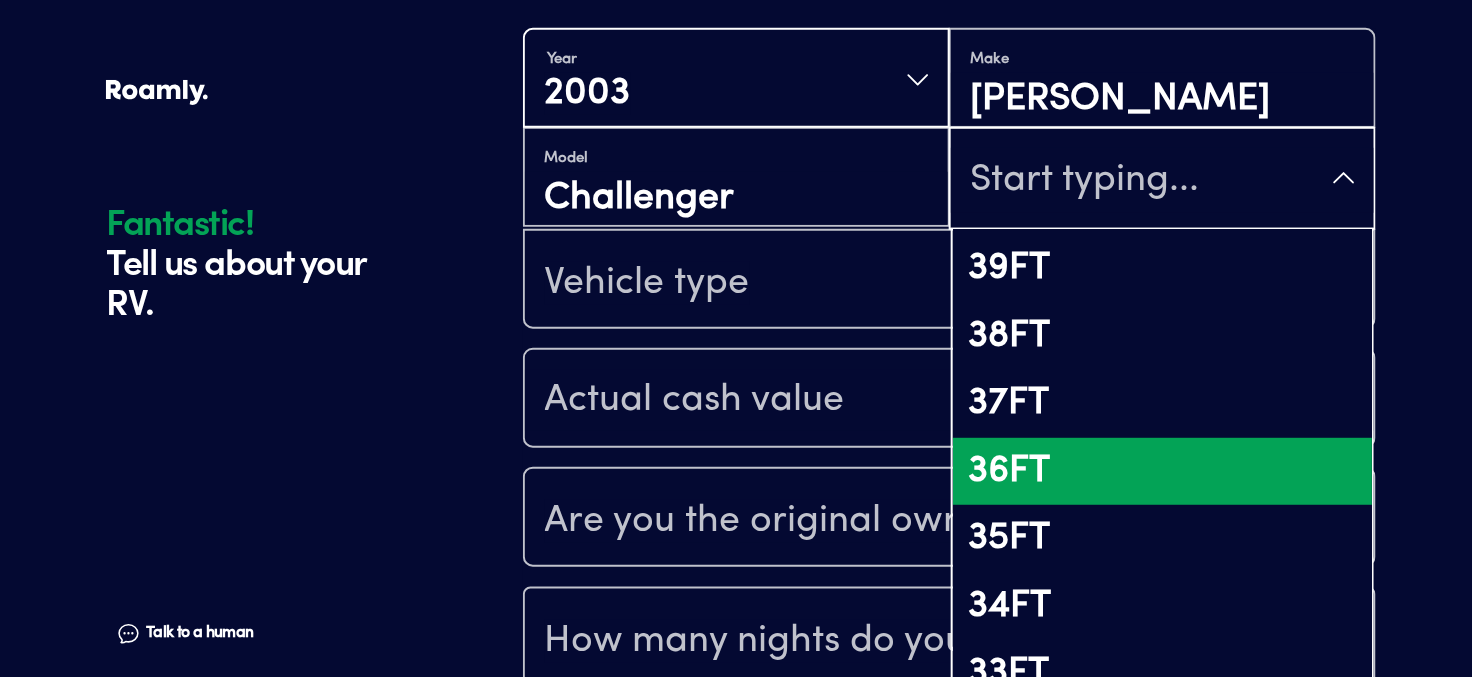 click on "36FT" at bounding box center [1162, 472] 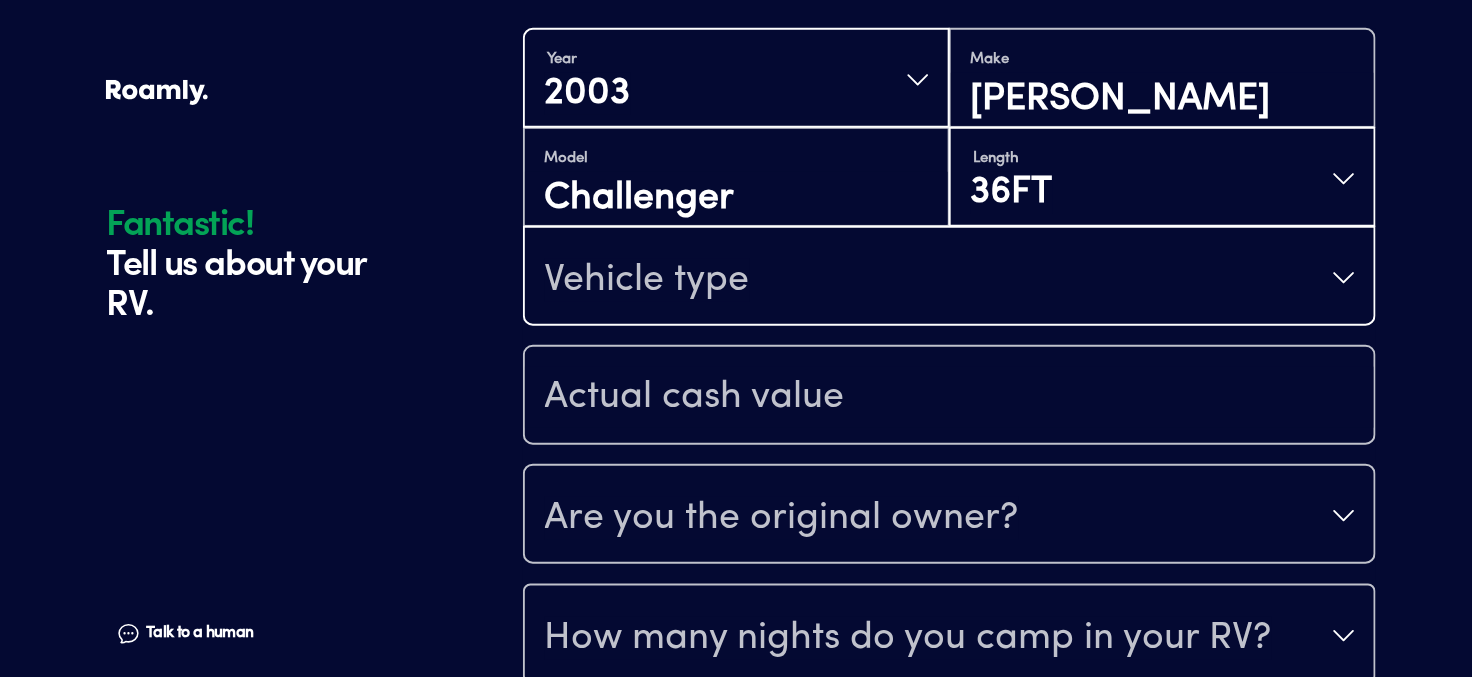 click on "Vehicle type" at bounding box center [949, 278] 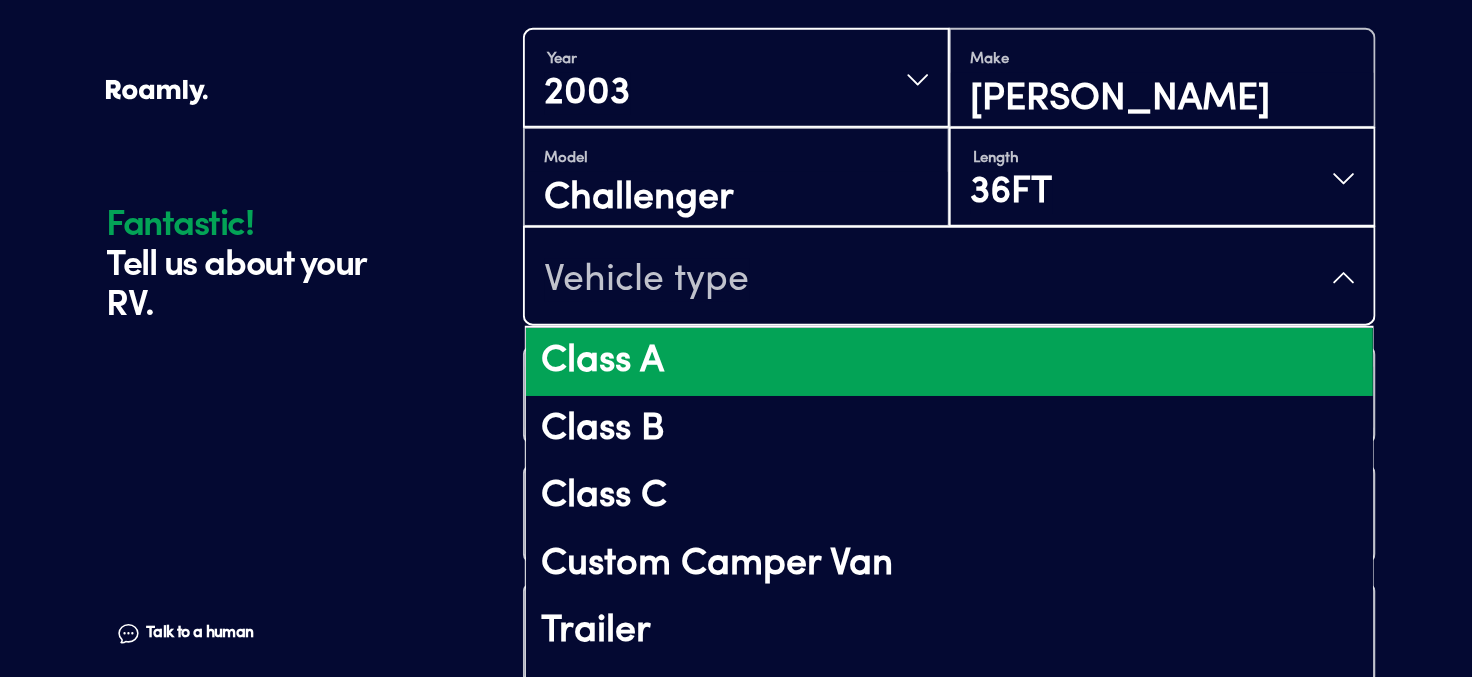 click on "Class A" at bounding box center [949, 362] 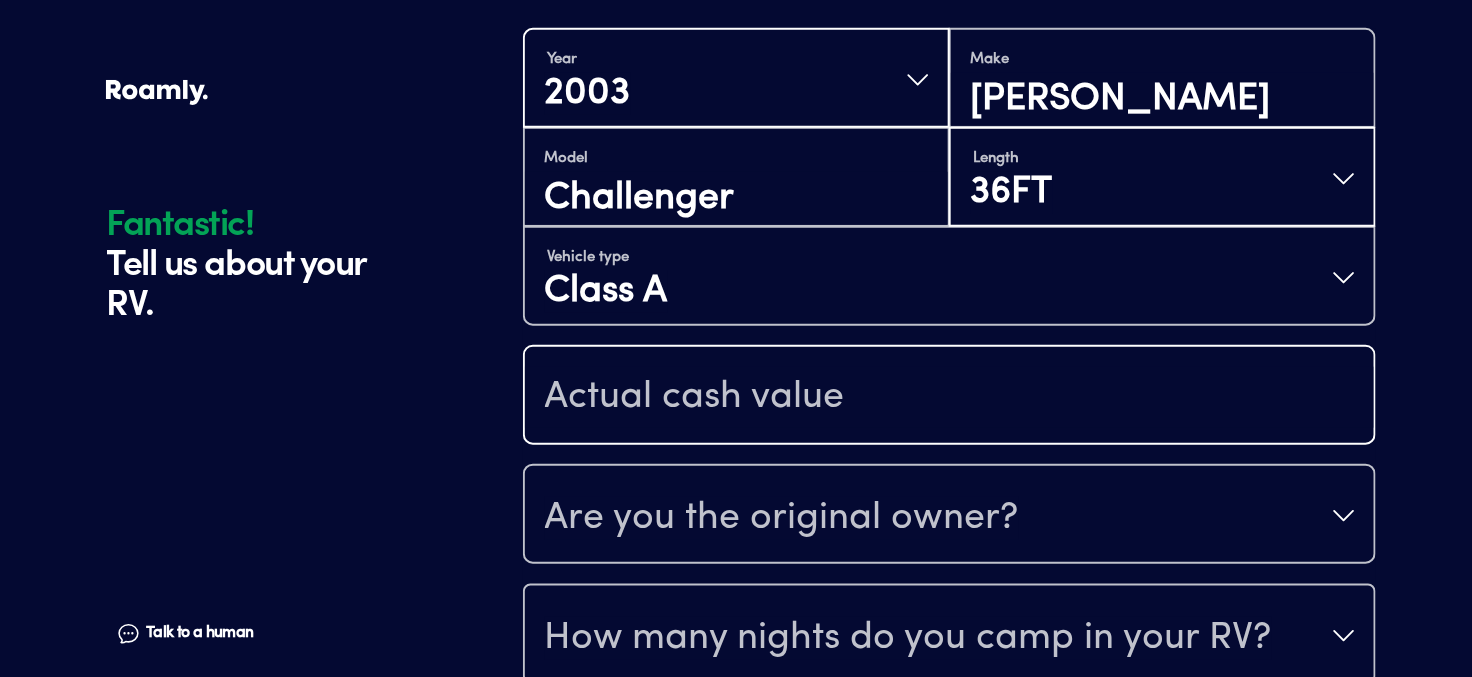 click at bounding box center [949, 397] 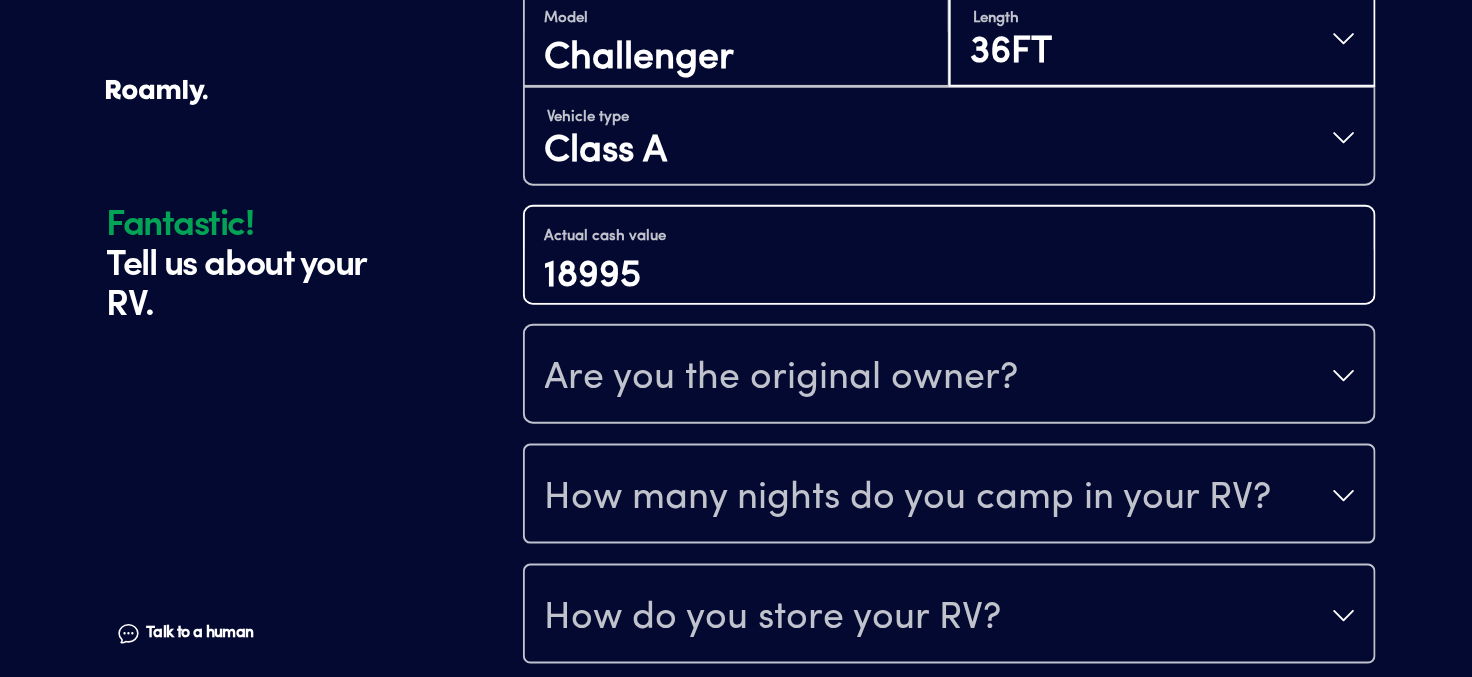scroll, scrollTop: 701, scrollLeft: 0, axis: vertical 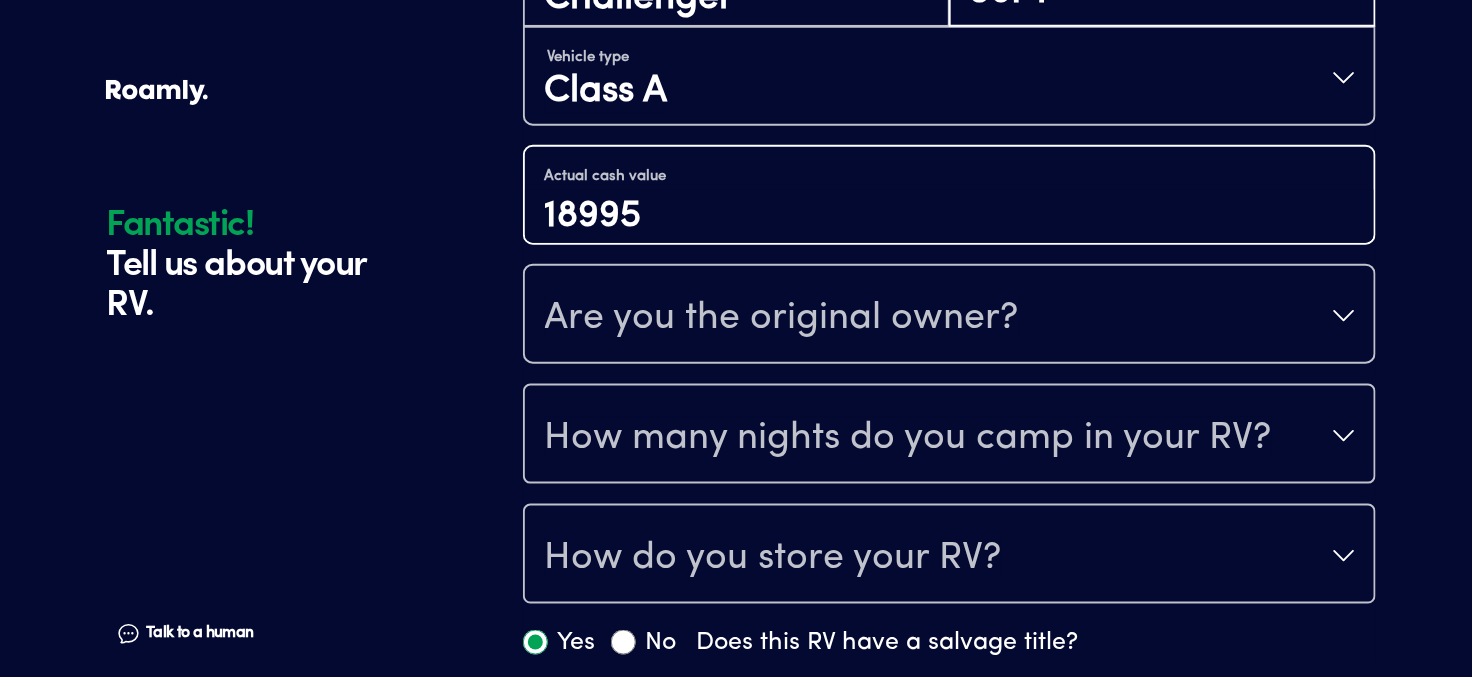 type on "18995" 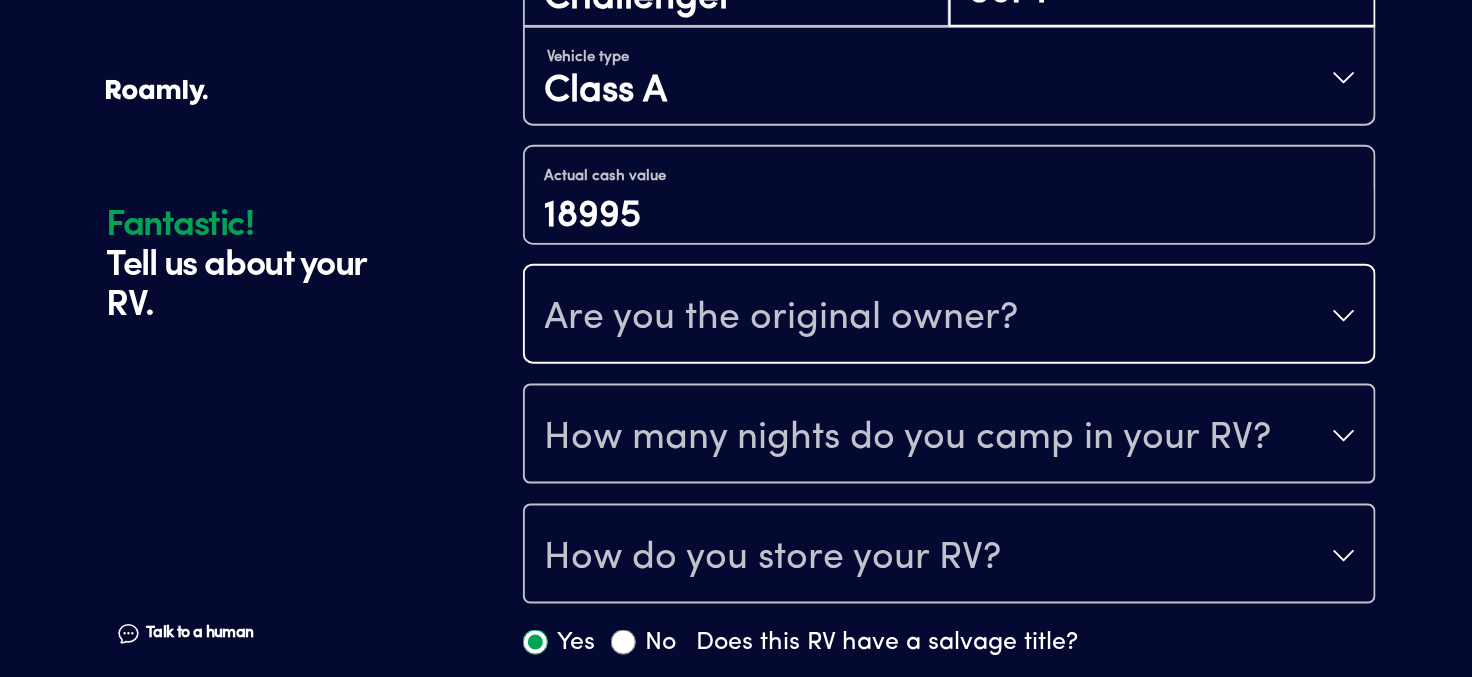 click on "Are you the original owner?" at bounding box center (782, 318) 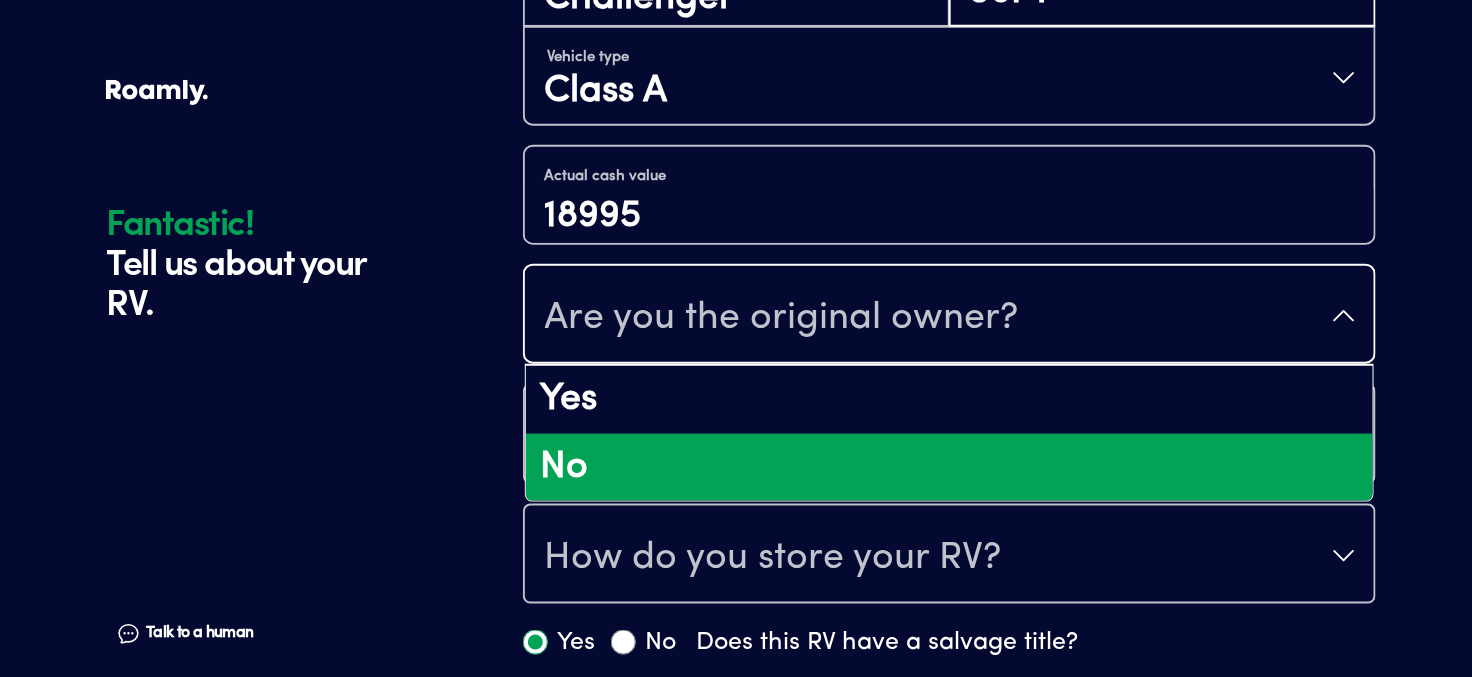 click on "No" at bounding box center [949, 468] 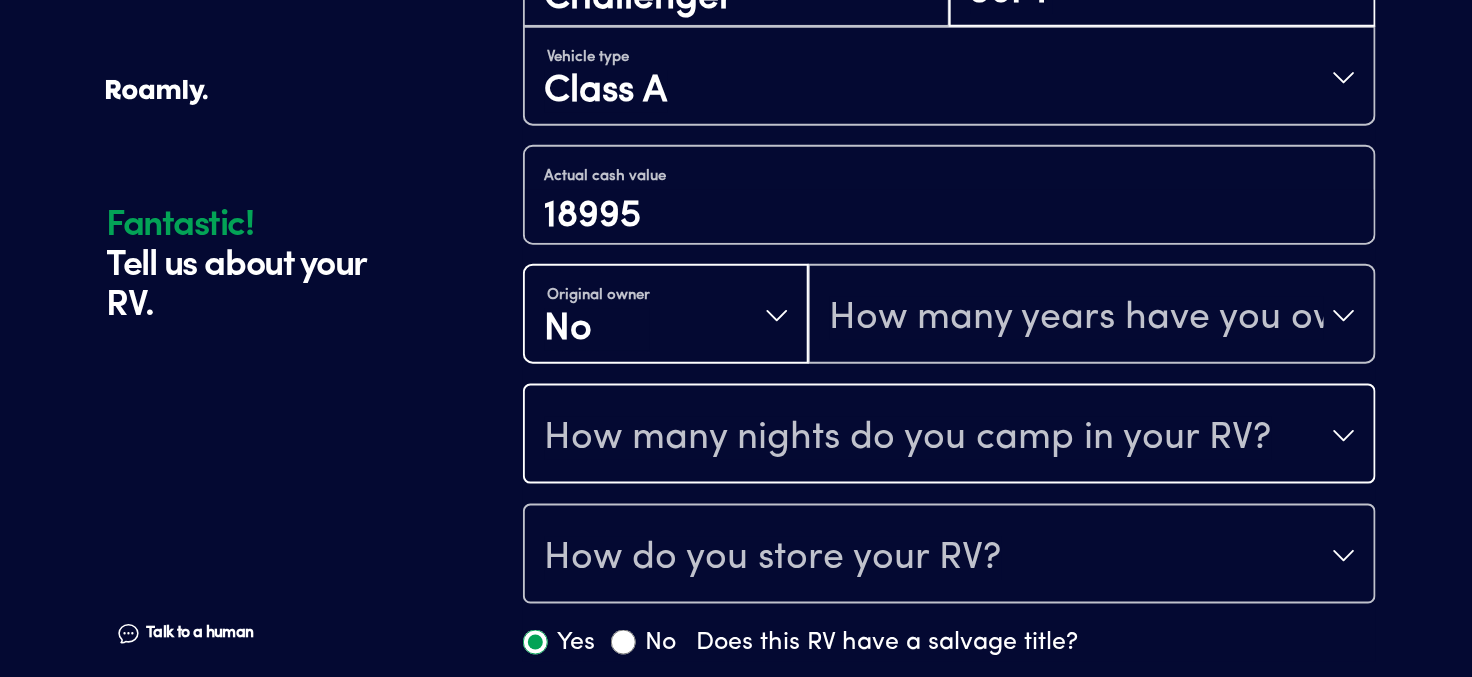 click on "How many nights do you camp in your RV?" at bounding box center (908, 438) 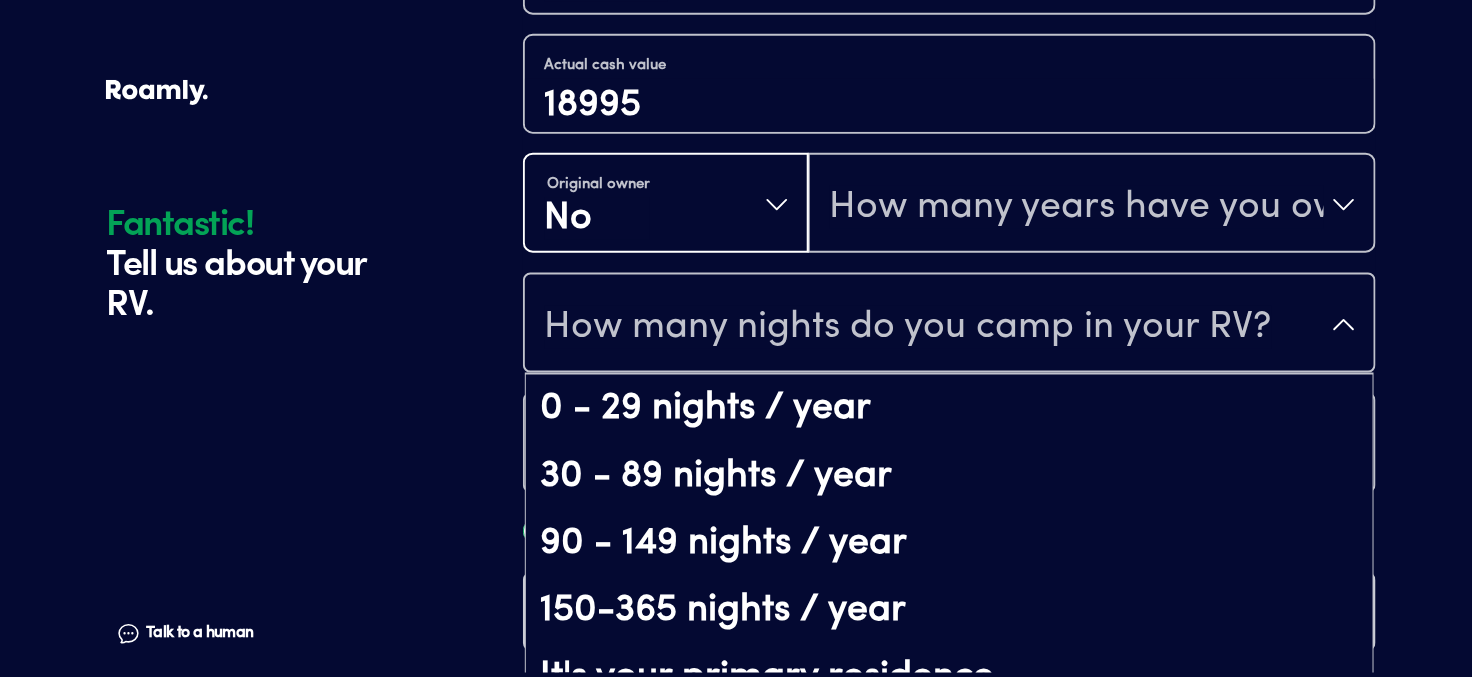 scroll, scrollTop: 817, scrollLeft: 0, axis: vertical 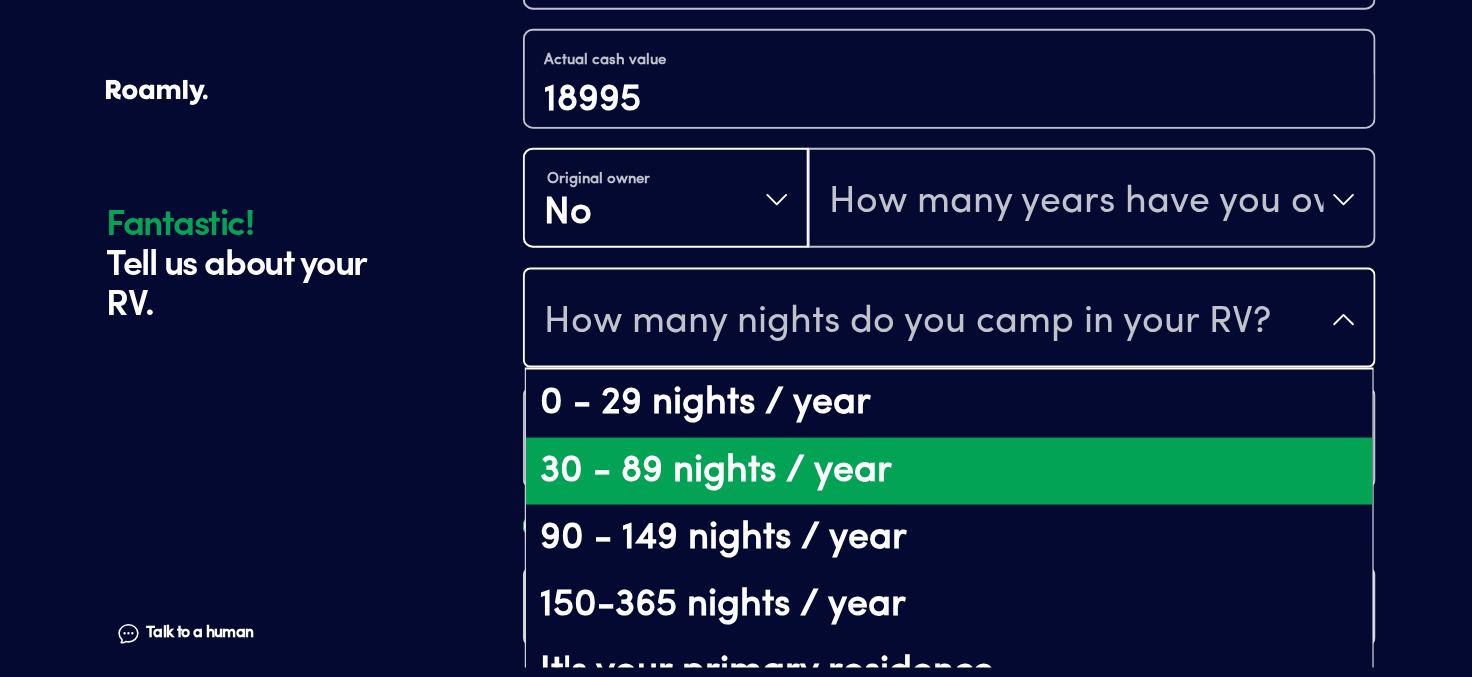 click on "30 - 89 nights / year" at bounding box center [949, 472] 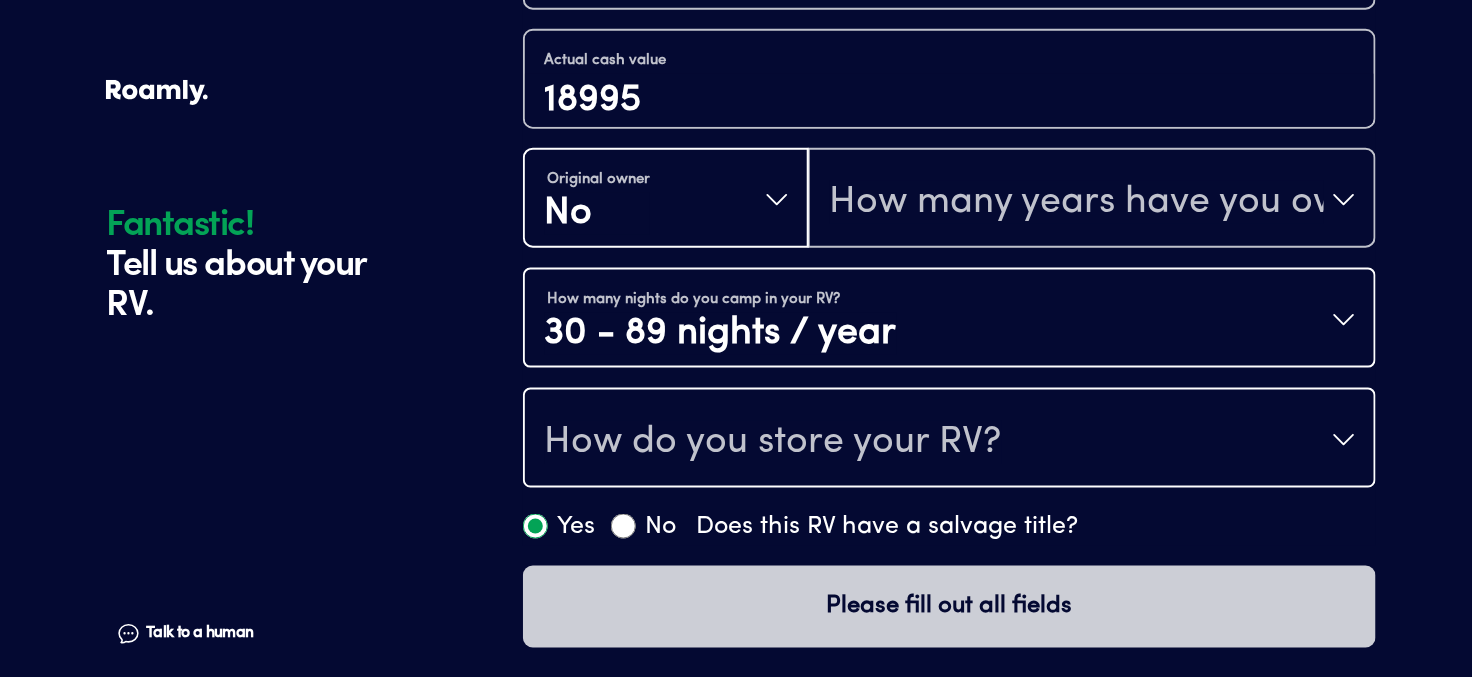 click on "How do you store your RV?" at bounding box center [773, 442] 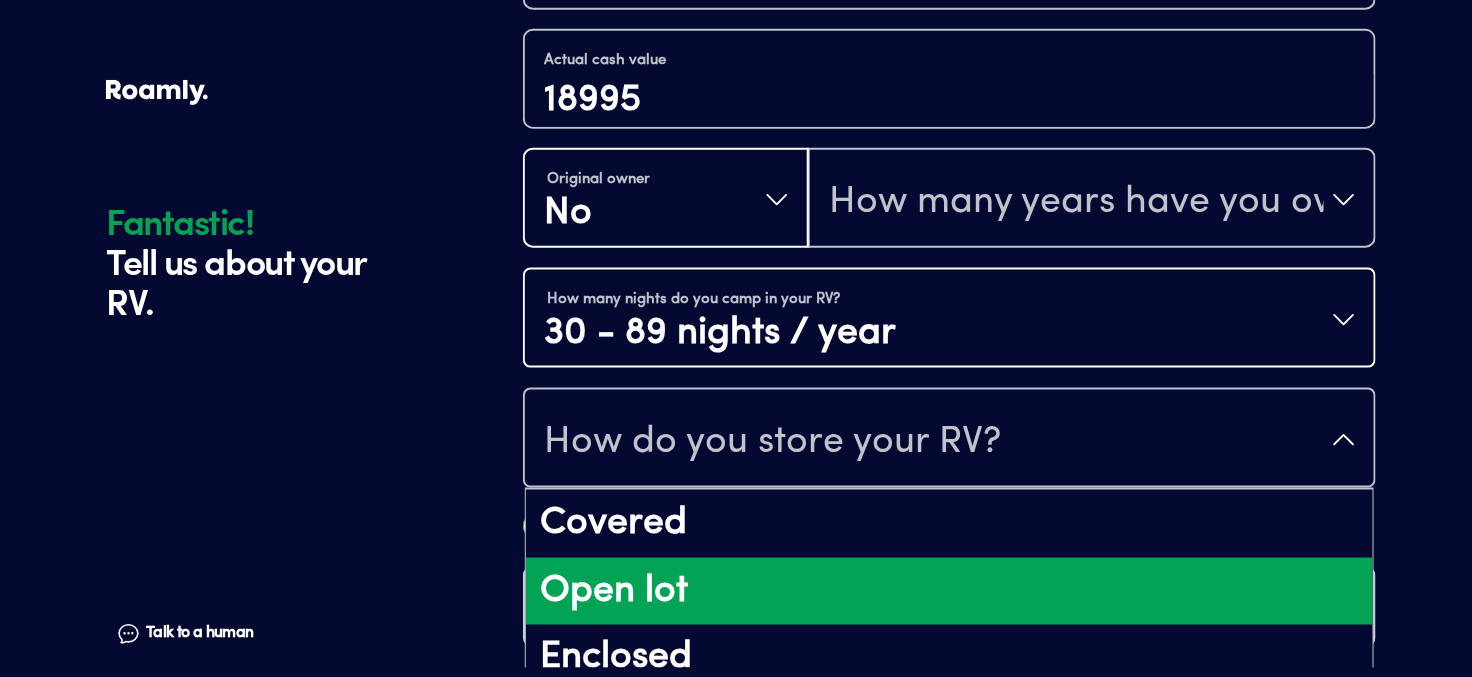 scroll, scrollTop: 25, scrollLeft: 0, axis: vertical 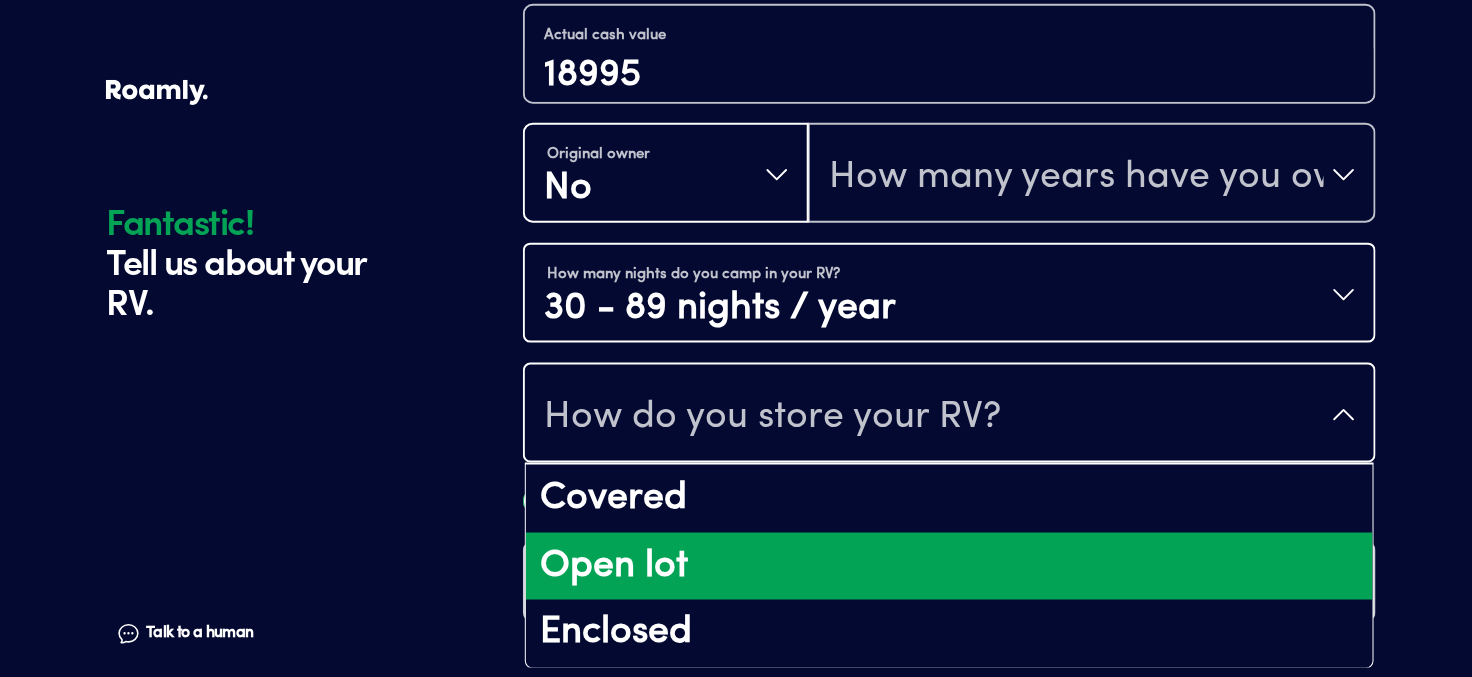 click on "Open lot" at bounding box center [949, 567] 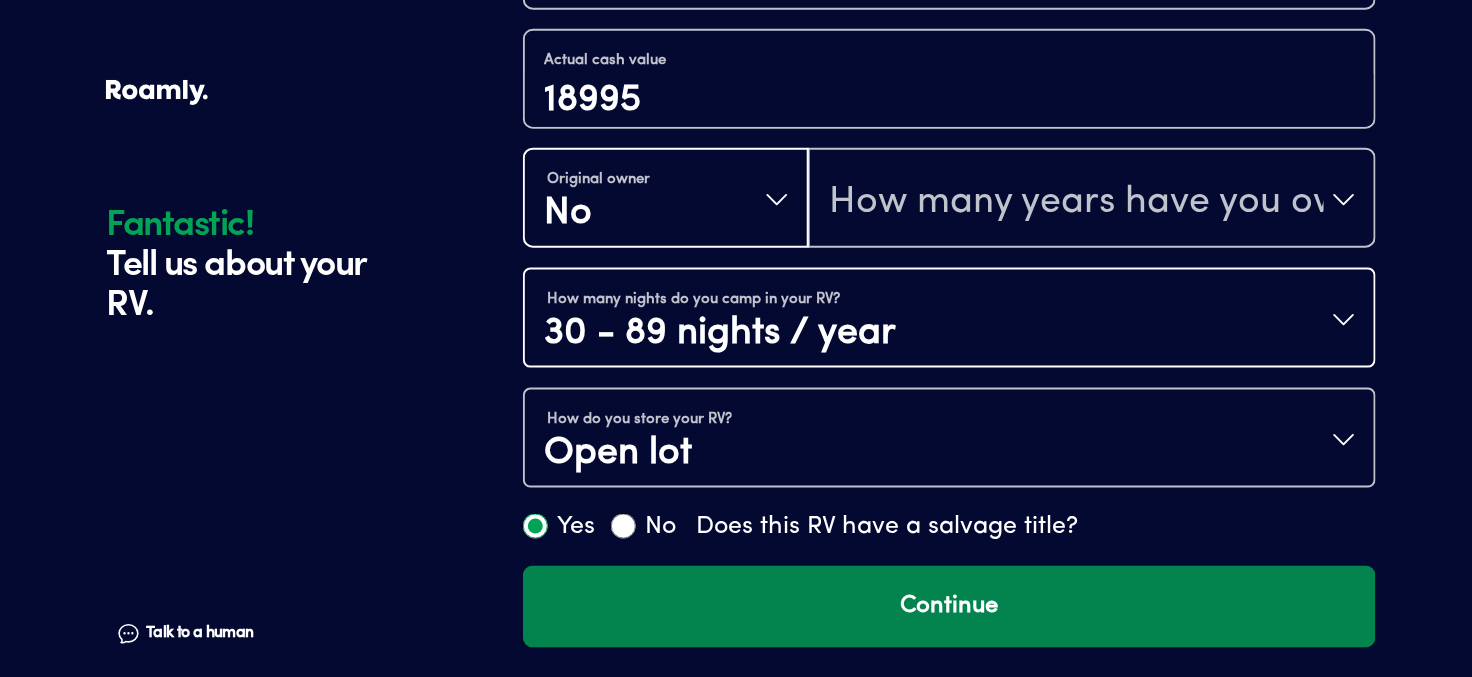 click on "Continue" at bounding box center (949, 607) 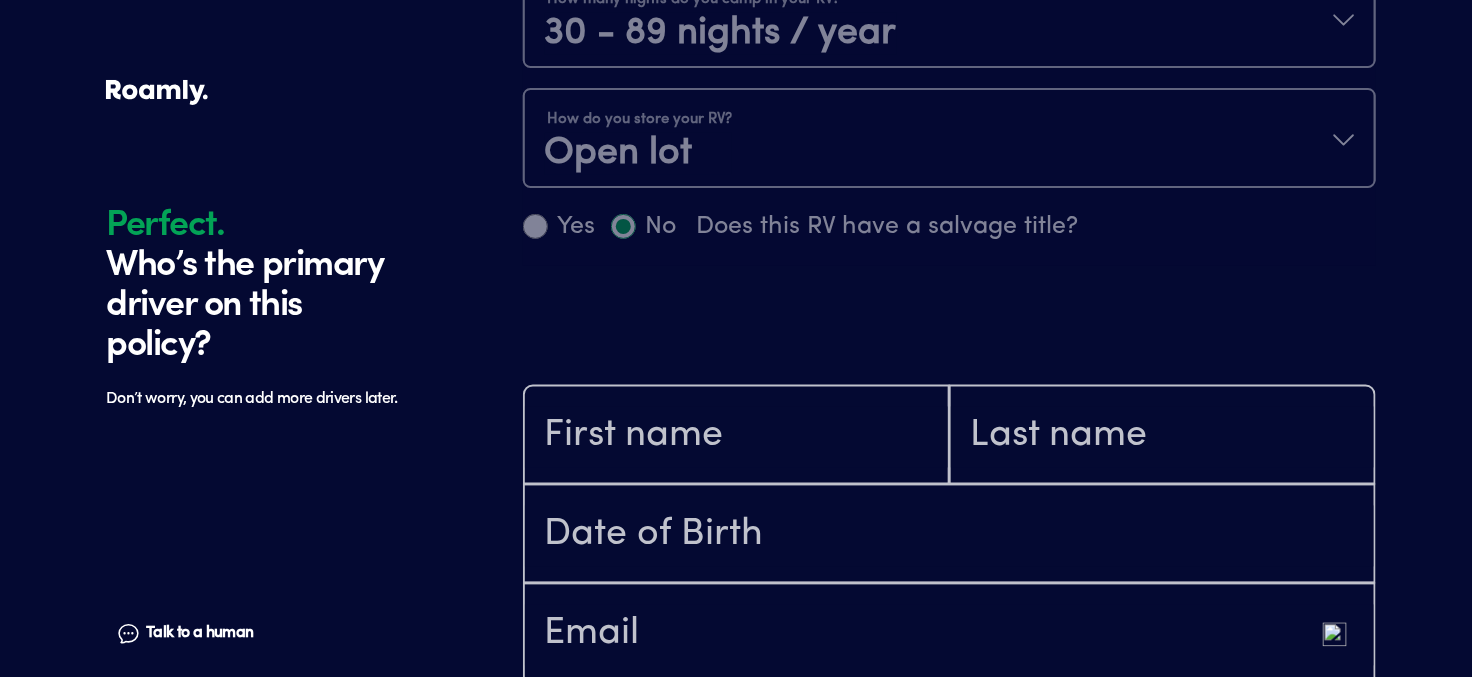 scroll, scrollTop: 1402, scrollLeft: 0, axis: vertical 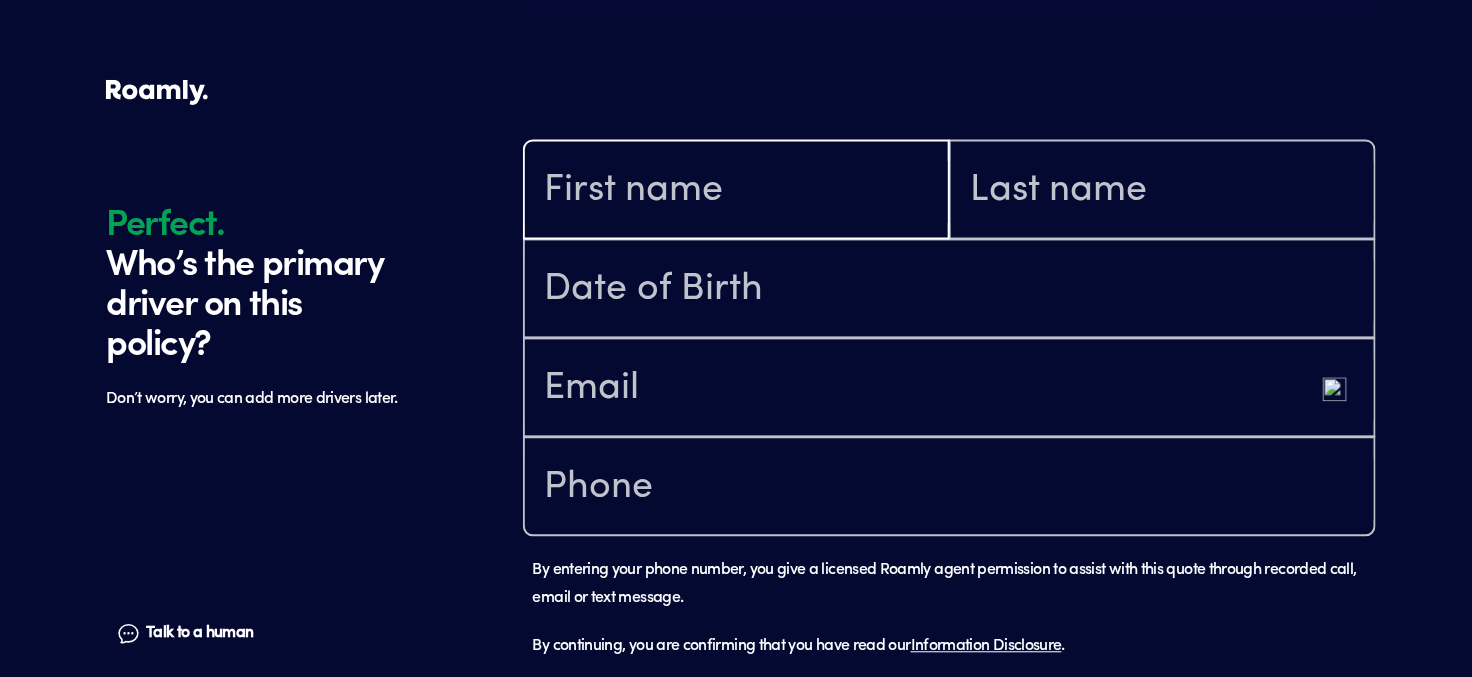 click at bounding box center (736, 192) 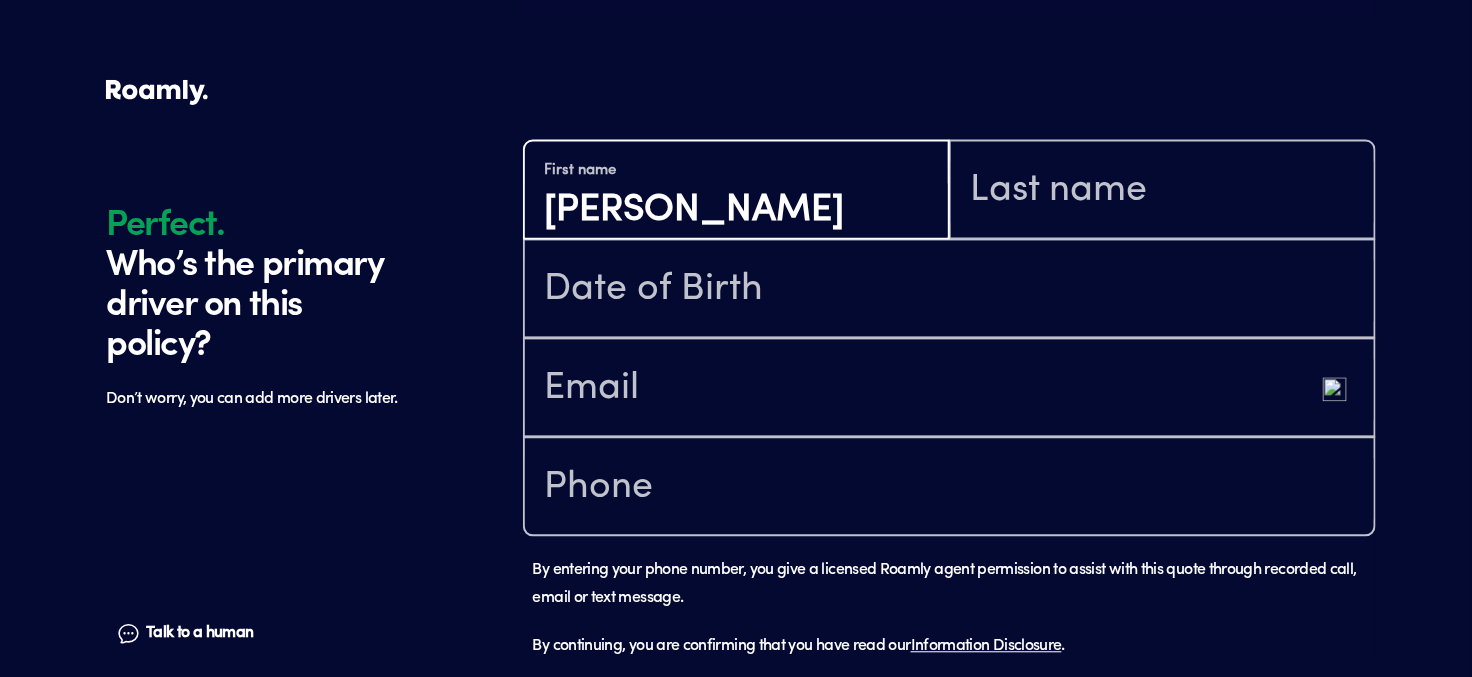 type on "[PERSON_NAME]" 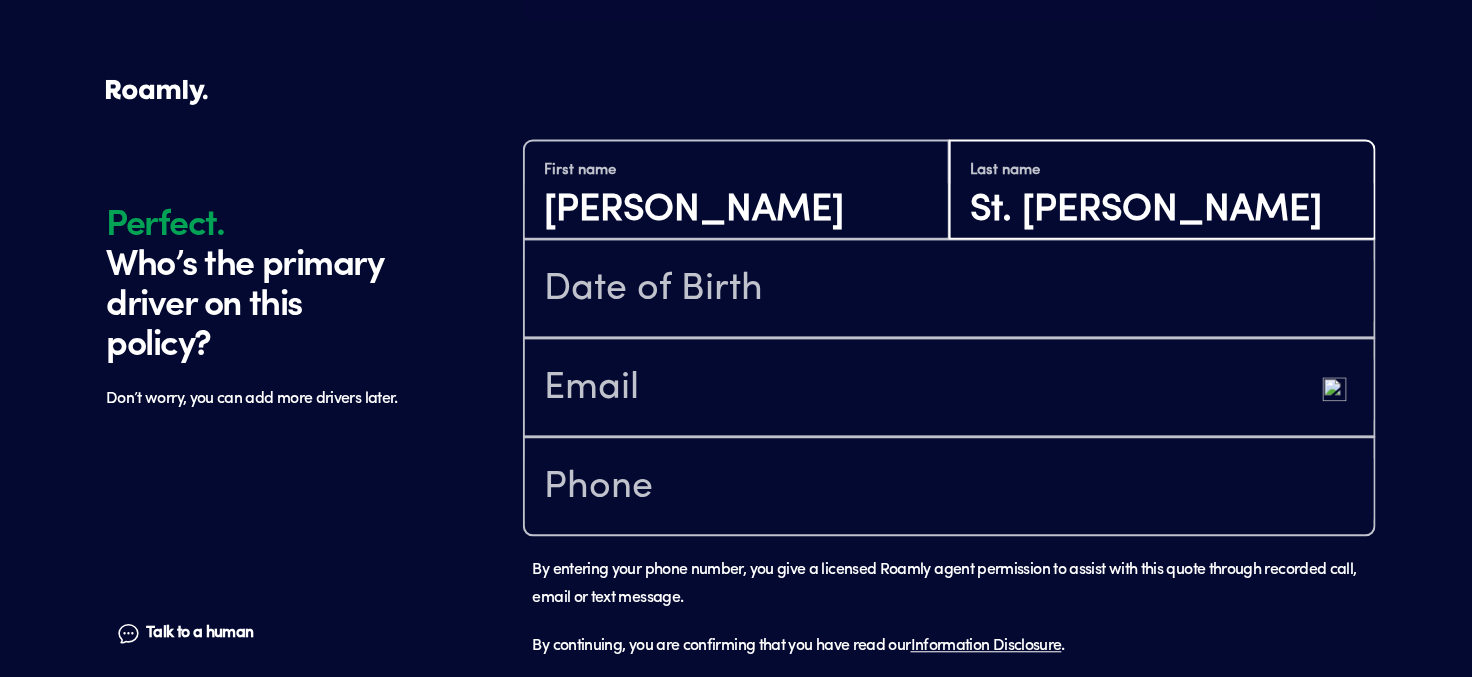 type on "St. [PERSON_NAME]" 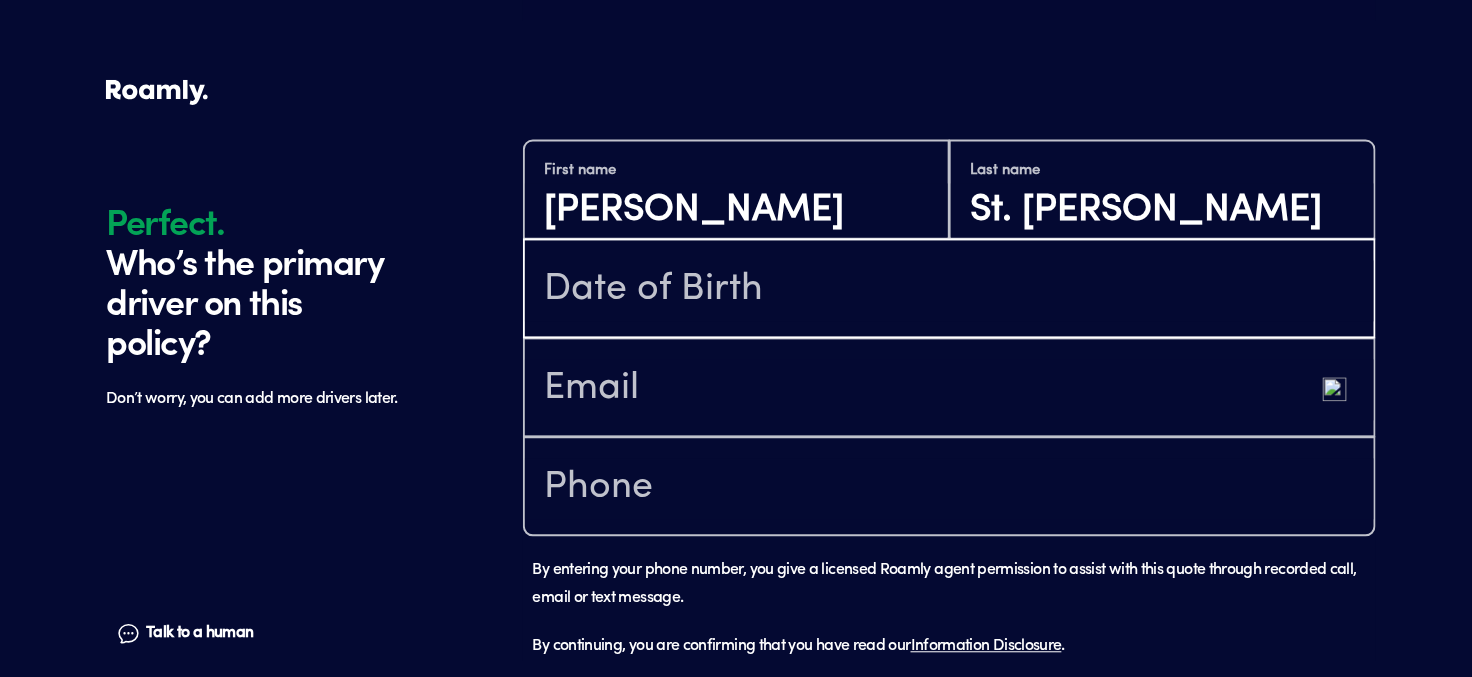 click at bounding box center [949, 291] 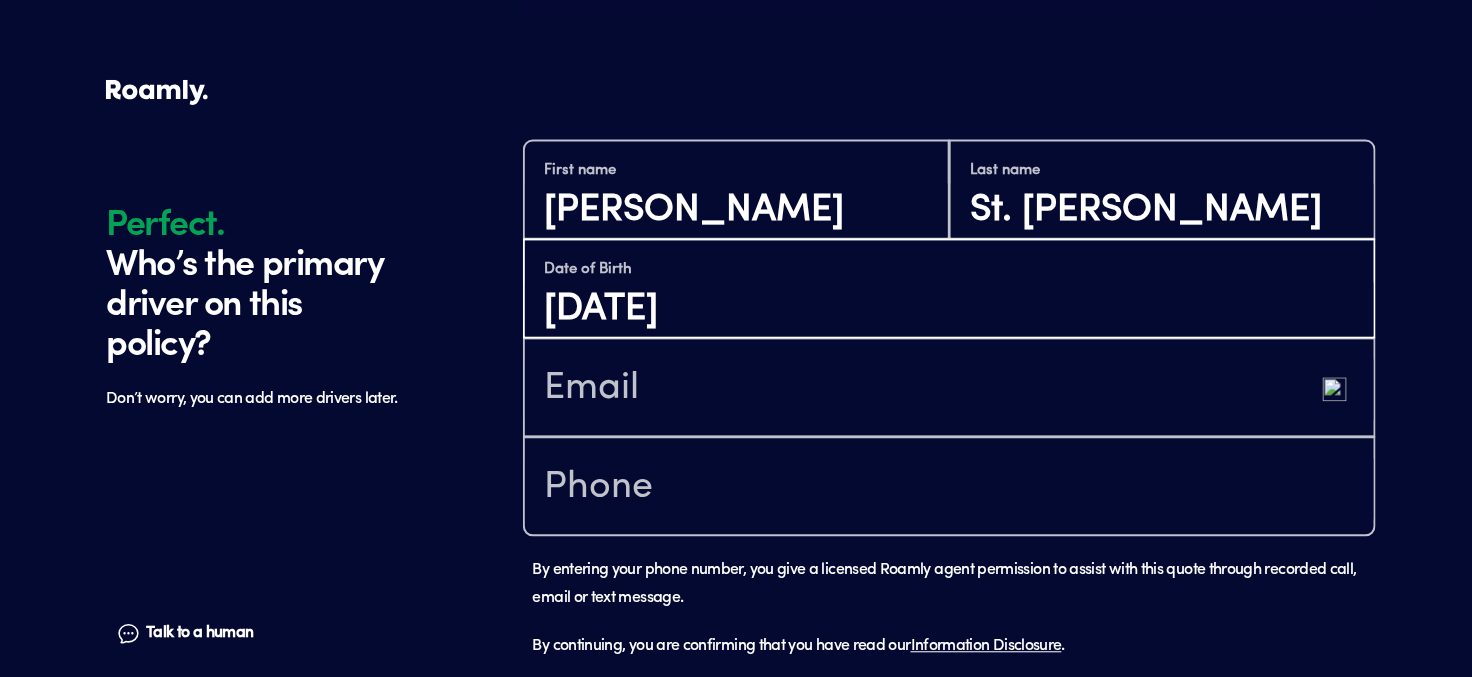 type on "[DATE]" 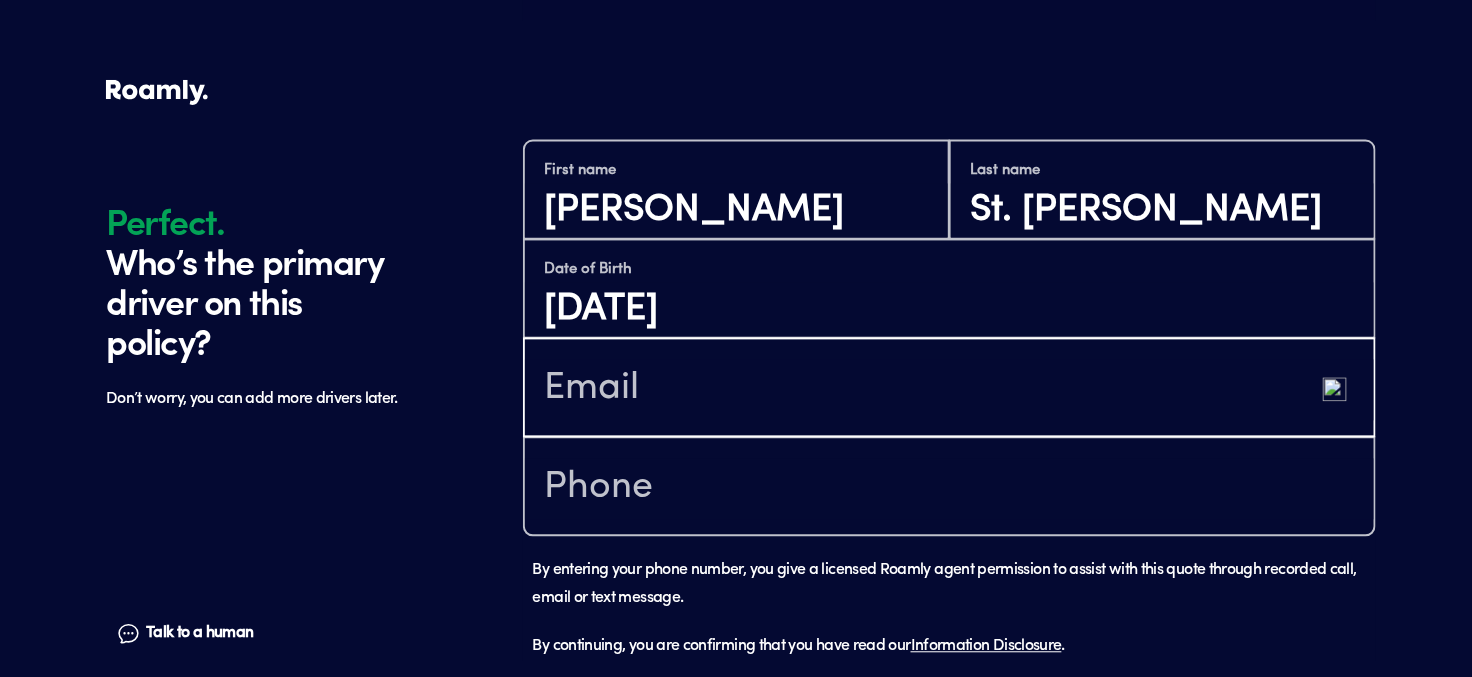 click at bounding box center (949, 390) 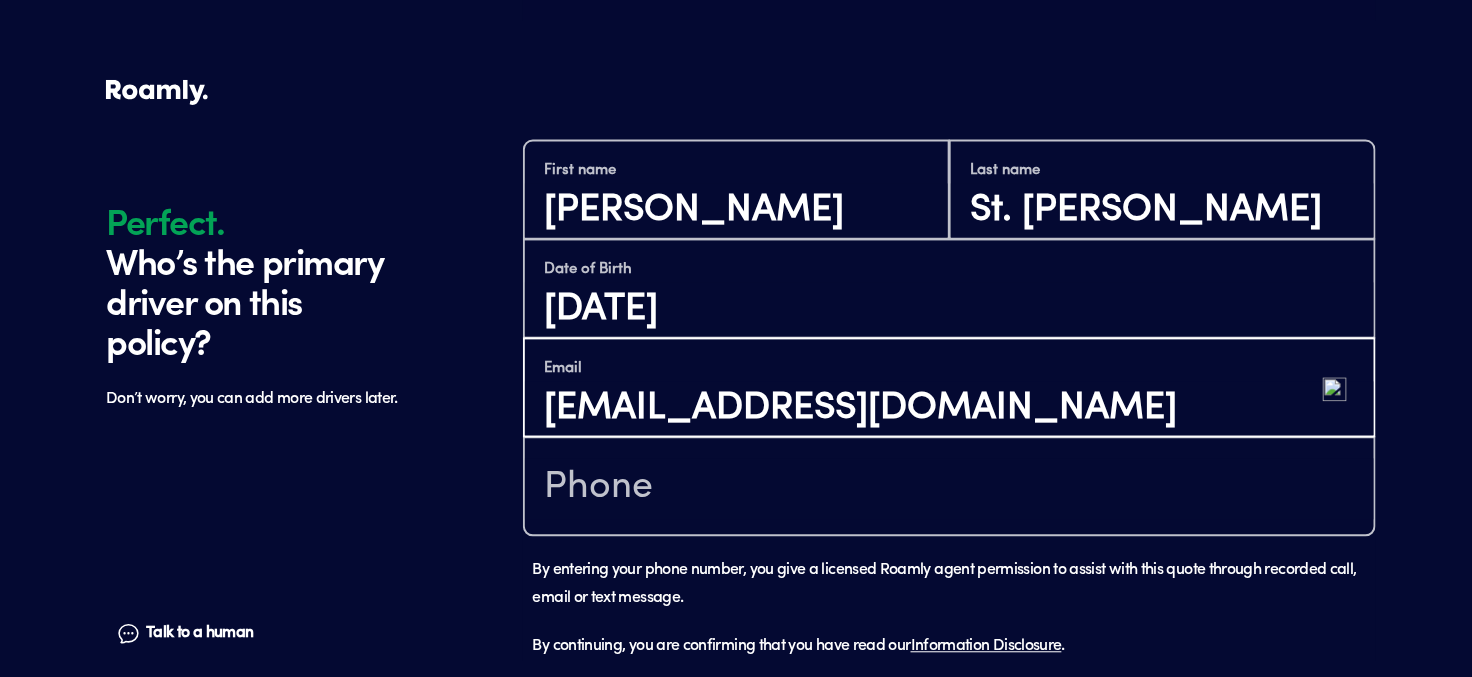 type on "[EMAIL_ADDRESS][DOMAIN_NAME]" 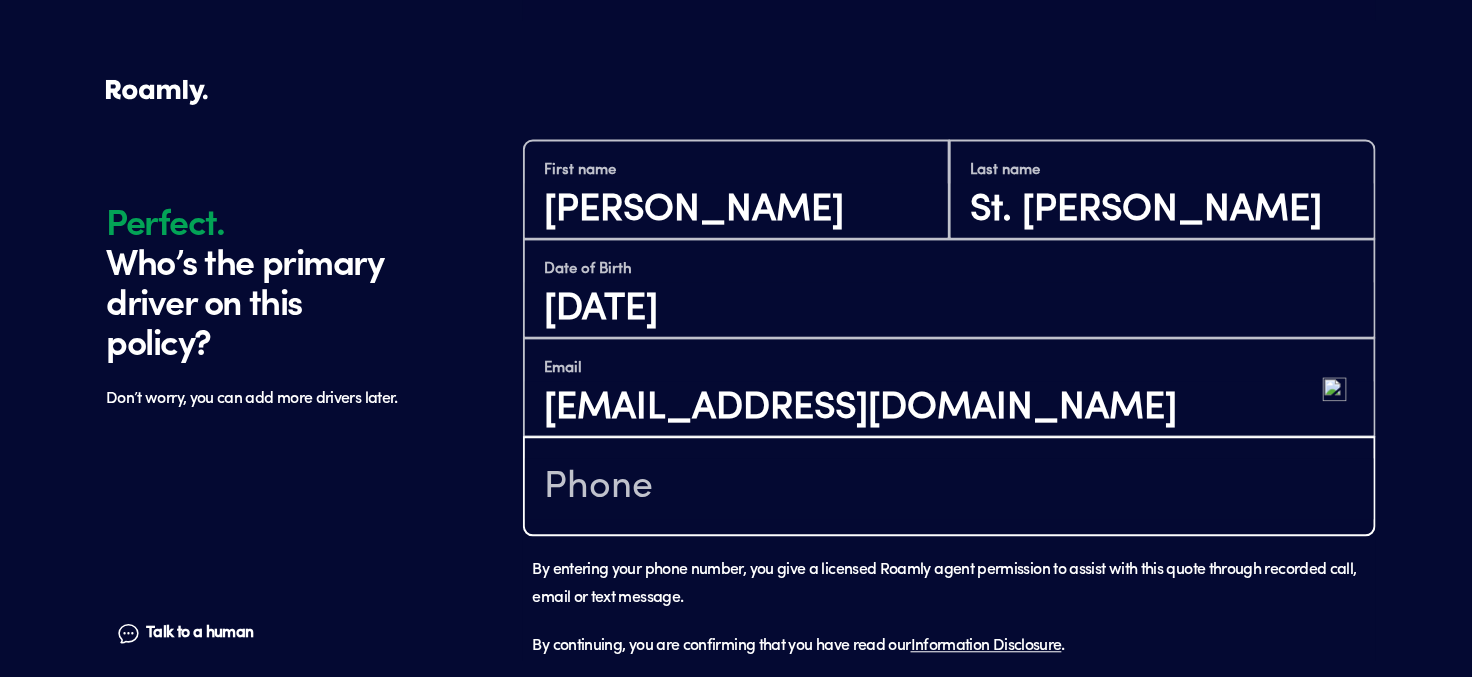 click at bounding box center (949, 489) 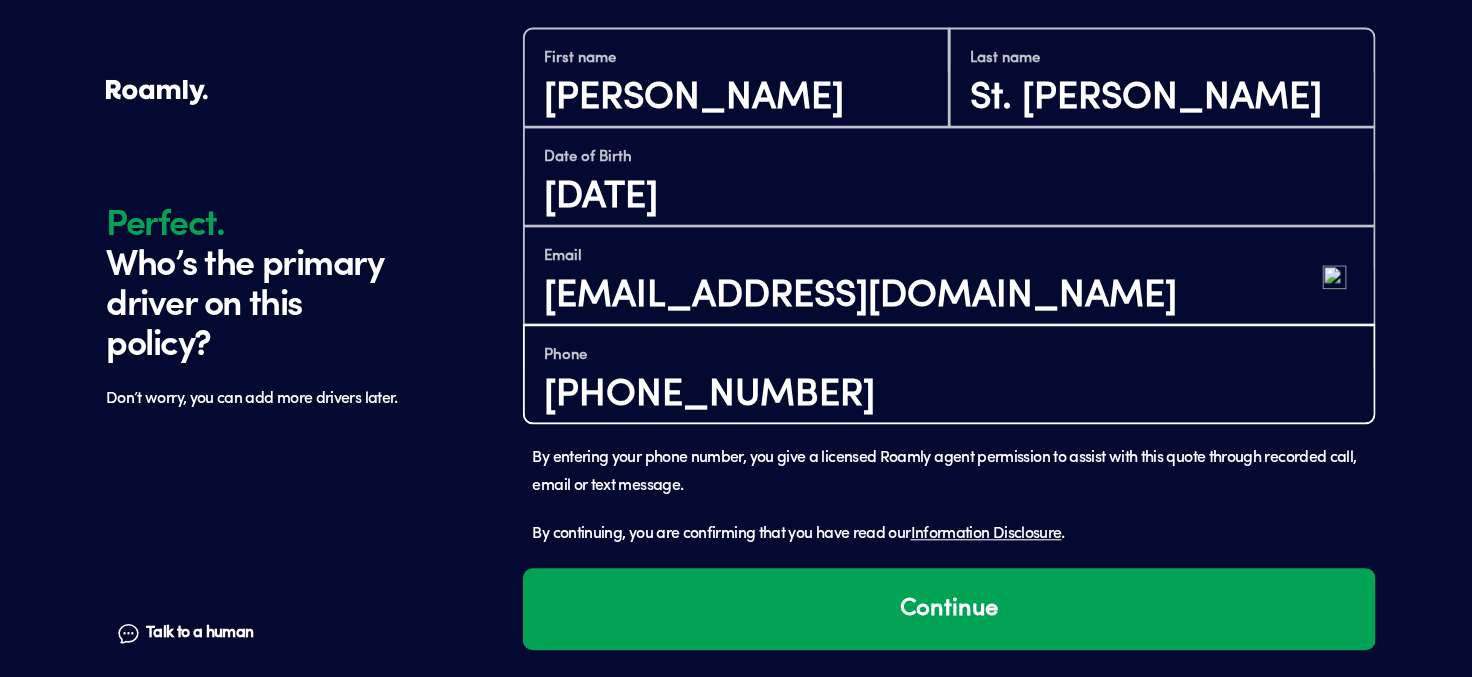 scroll, scrollTop: 1517, scrollLeft: 0, axis: vertical 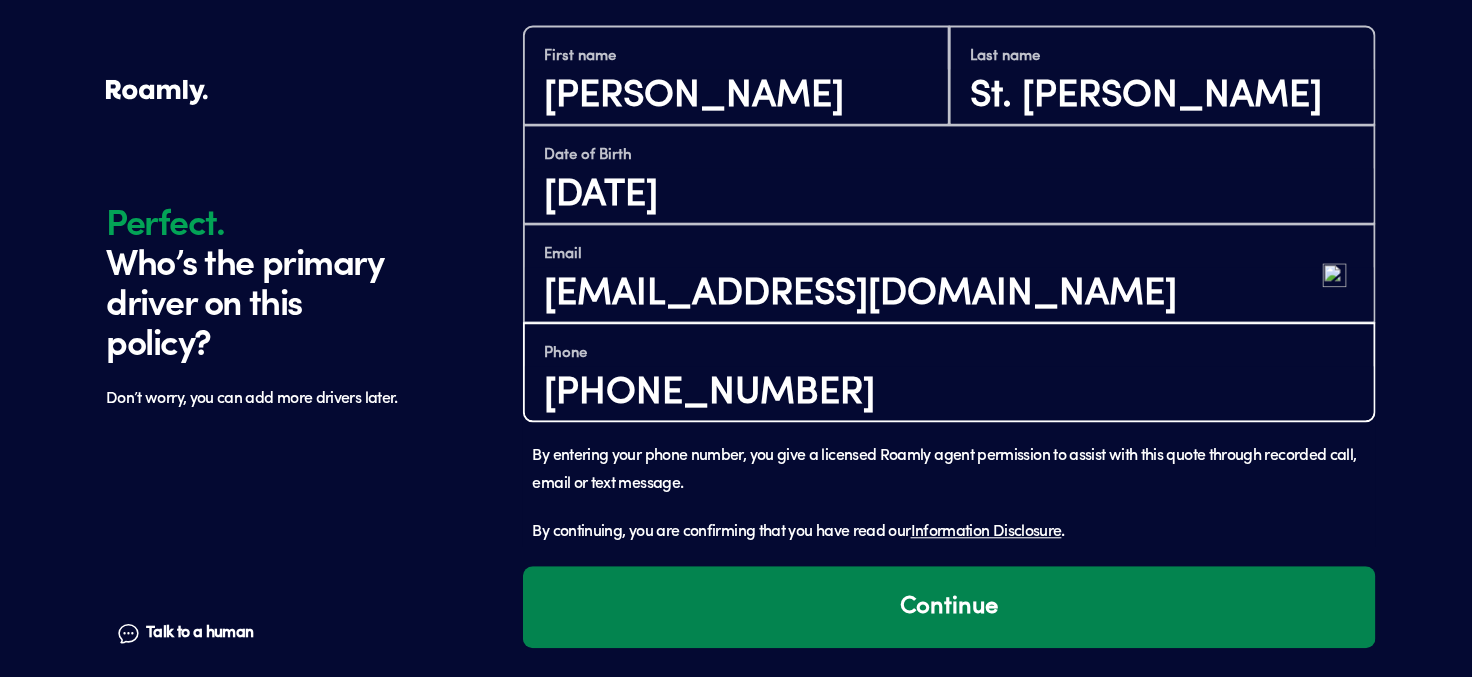 type on "[PHONE_NUMBER]" 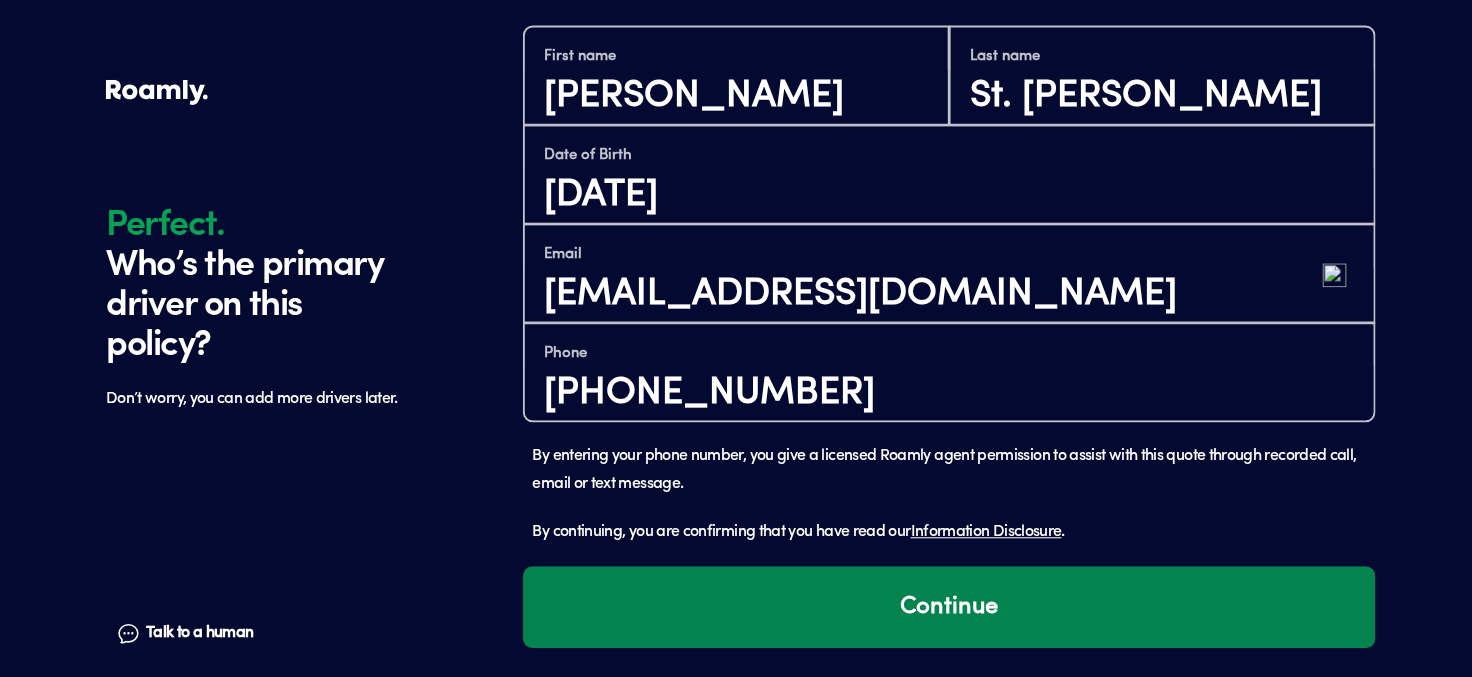 click on "Continue" at bounding box center [949, 607] 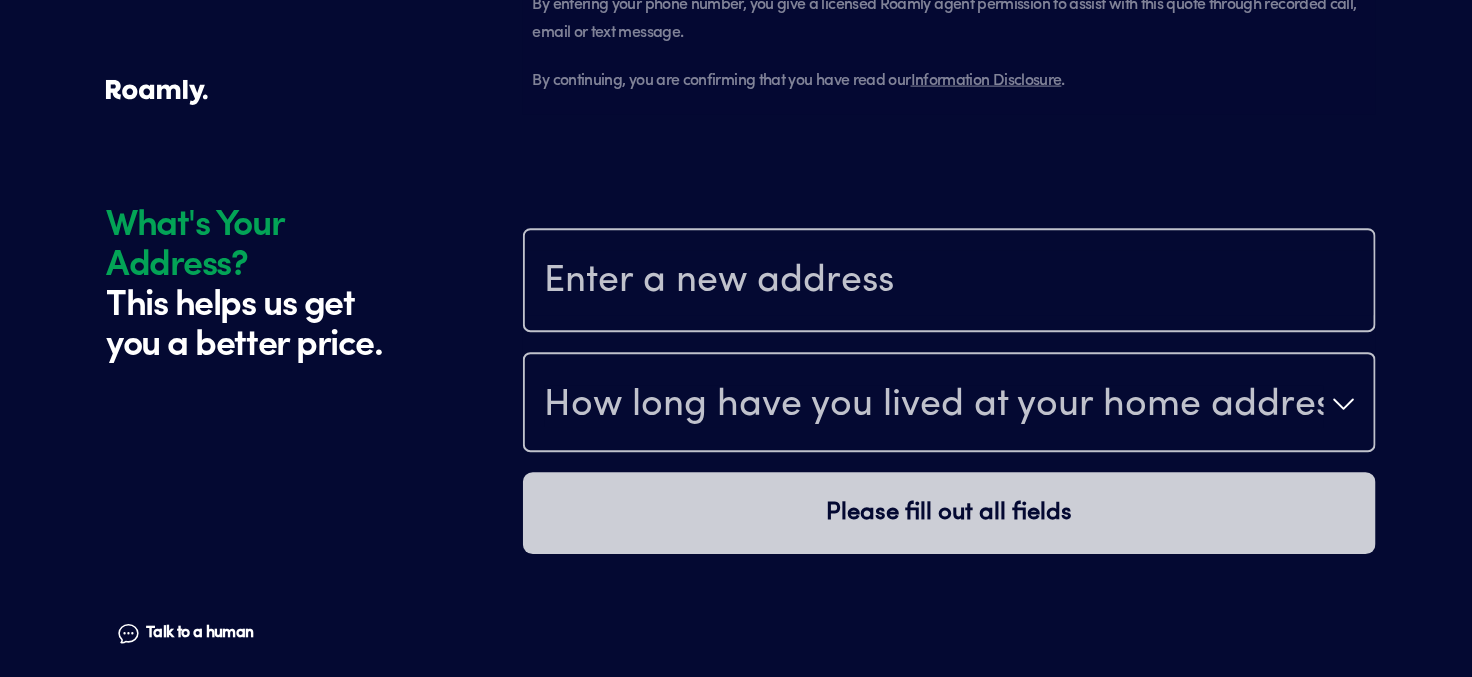 scroll, scrollTop: 2097, scrollLeft: 0, axis: vertical 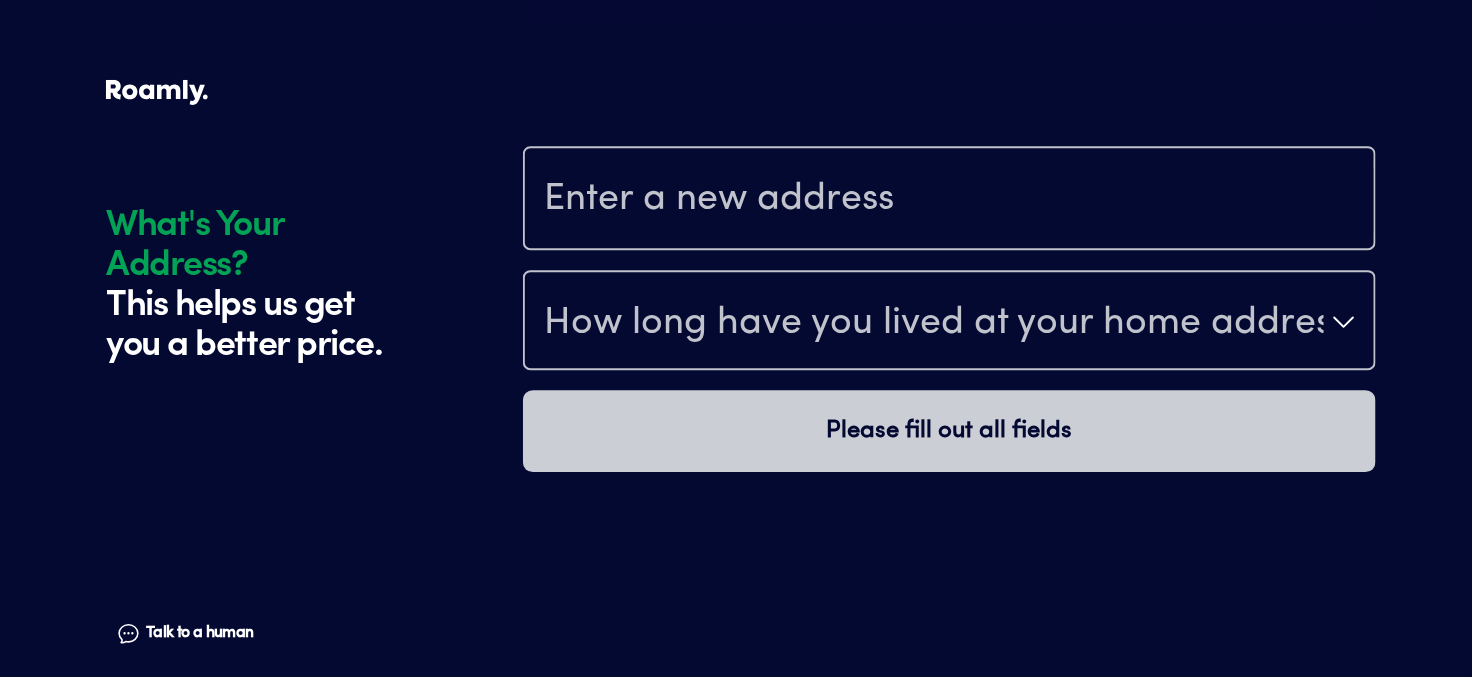 click at bounding box center [949, 200] 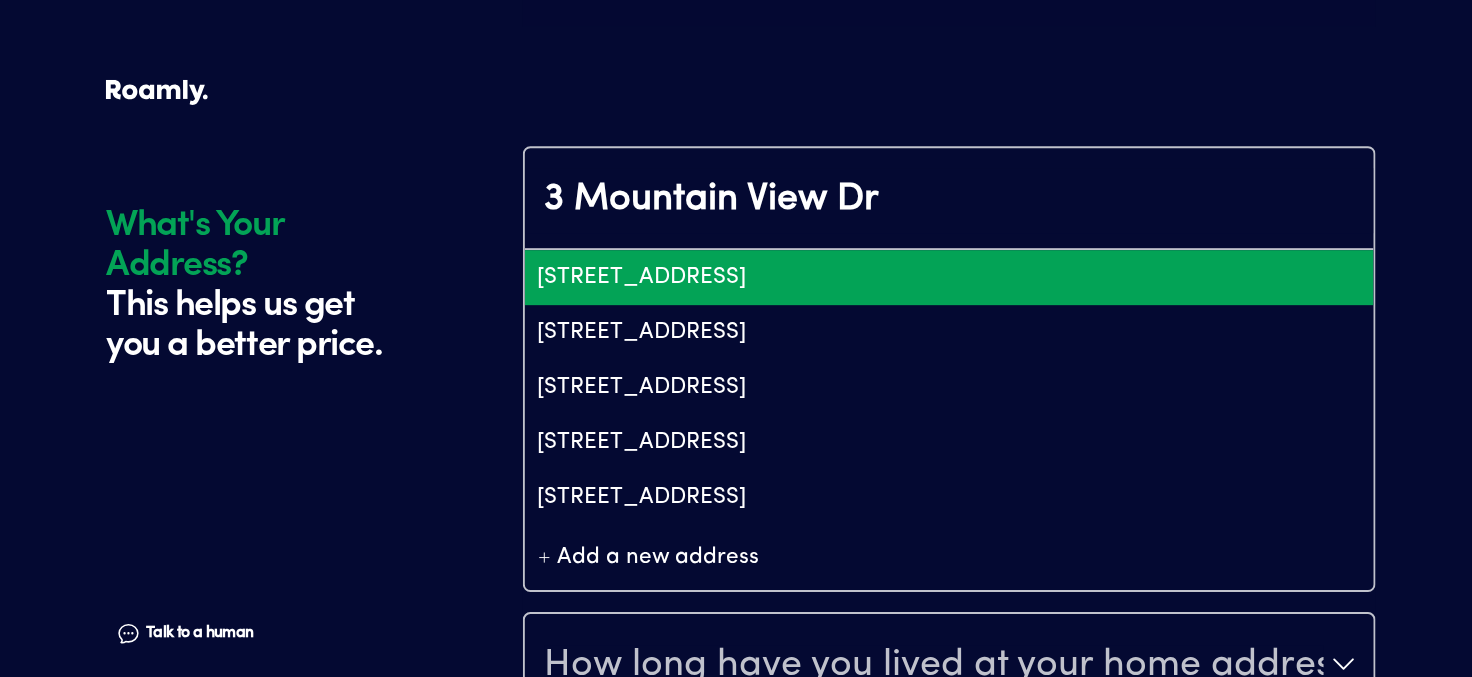 click on "[STREET_ADDRESS]" at bounding box center (949, 277) 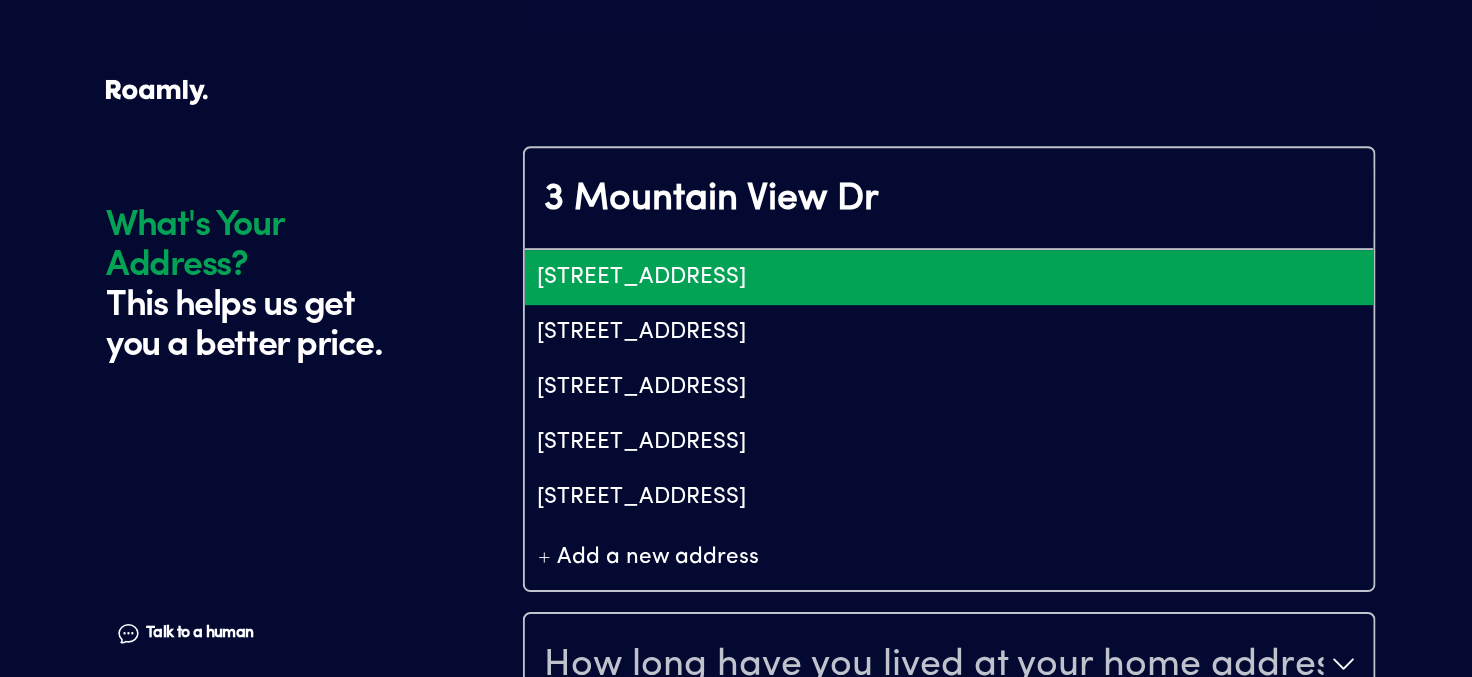 type on "ChIJ0SzORfb054kRXisMpdVvqqQ" 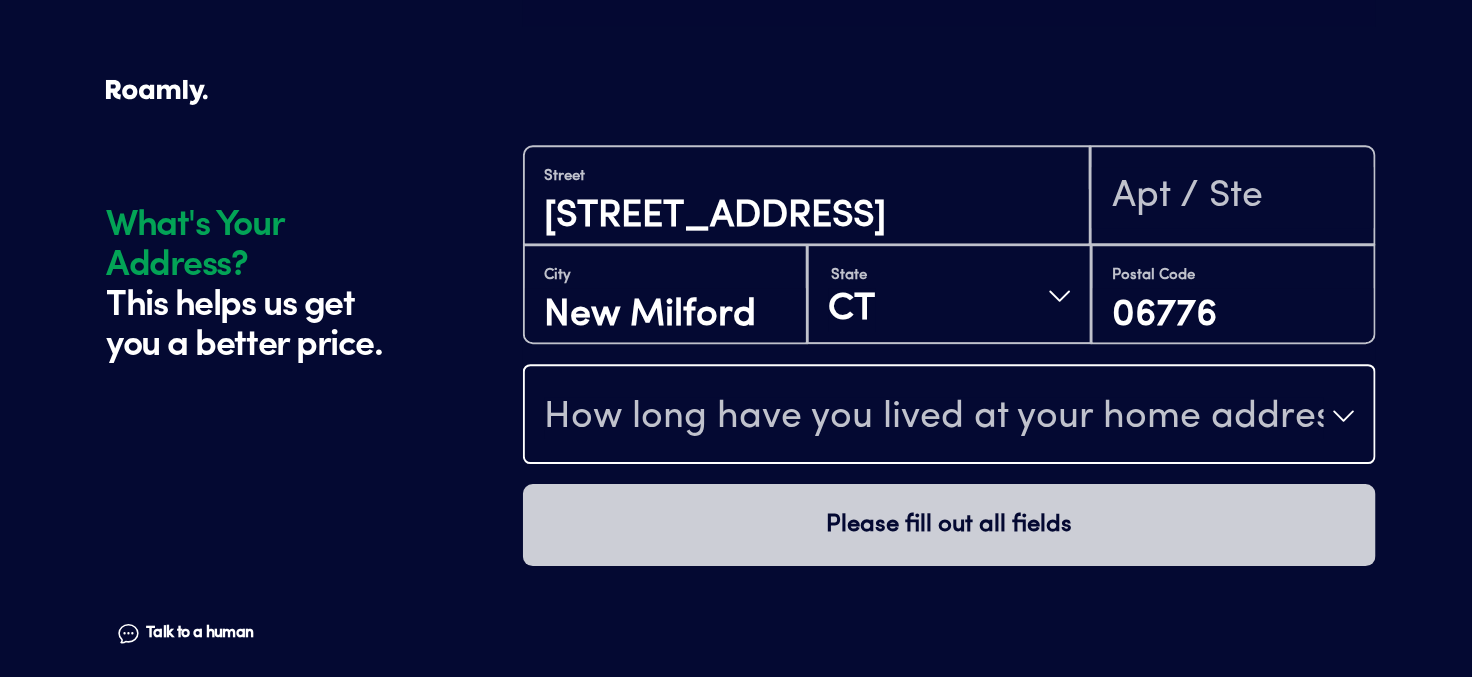 click on "How long have you lived at your home address?" at bounding box center (934, 418) 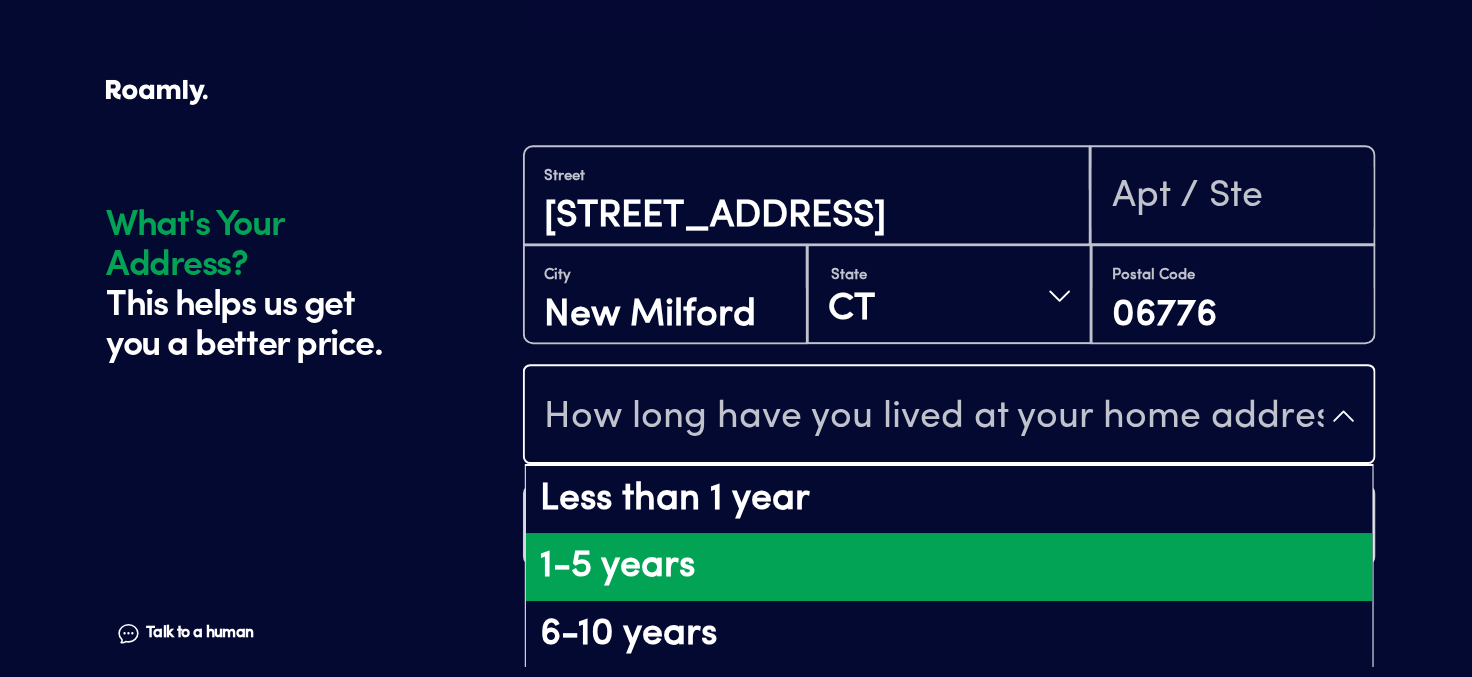 click on "1-5 years" at bounding box center [949, 567] 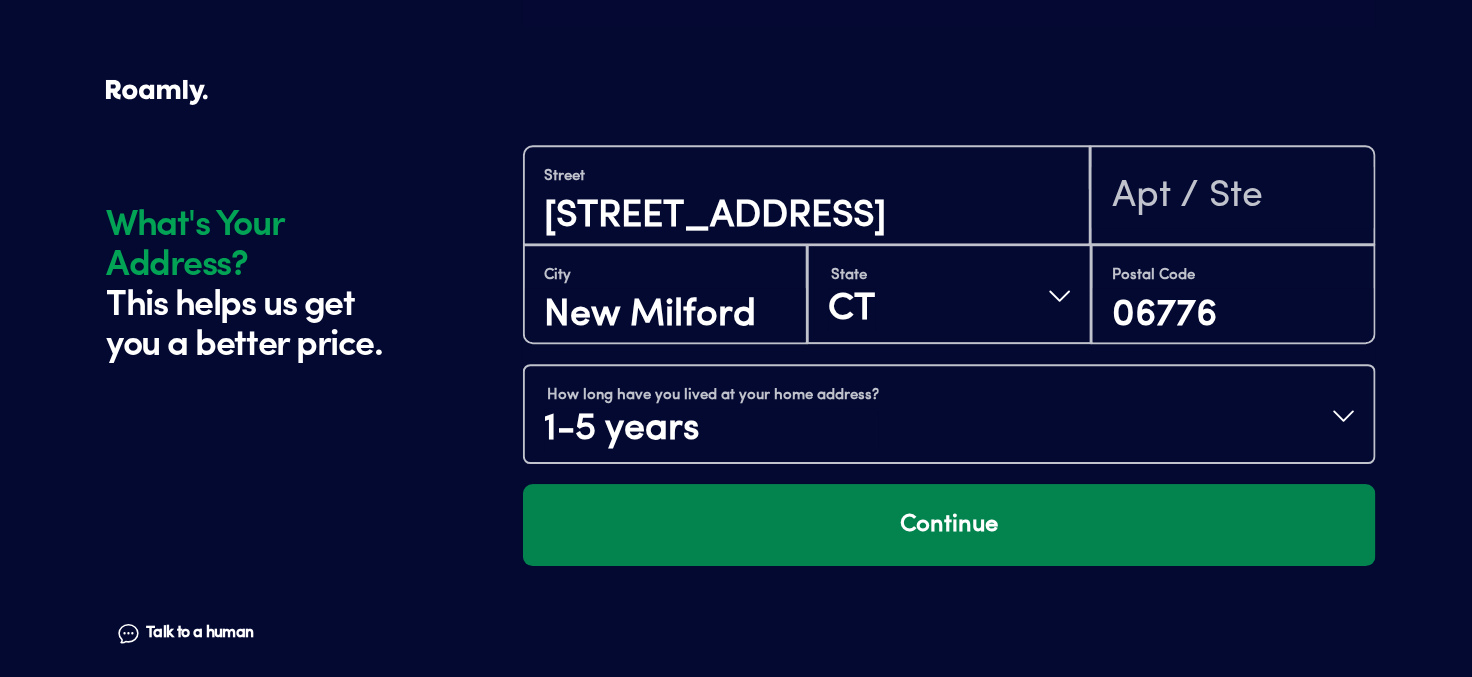 click on "Continue" at bounding box center [949, 525] 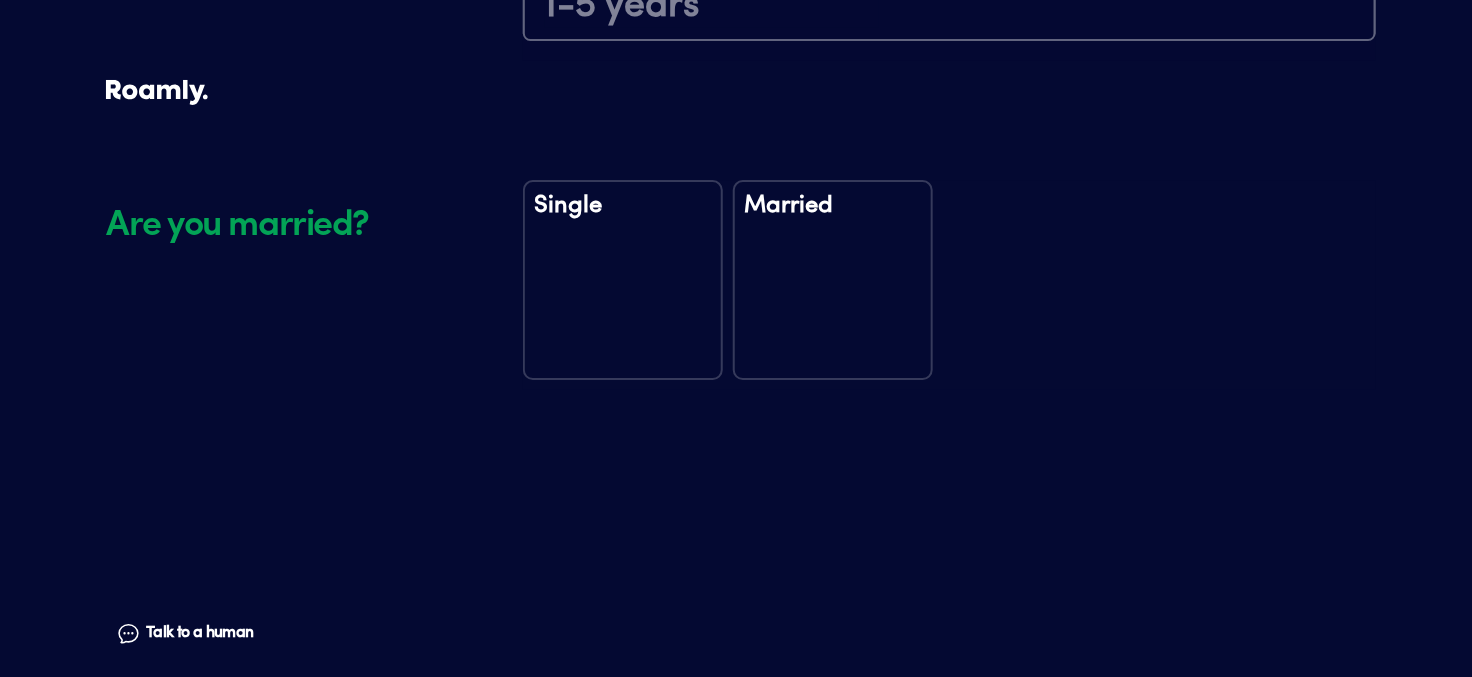 scroll, scrollTop: 2567, scrollLeft: 0, axis: vertical 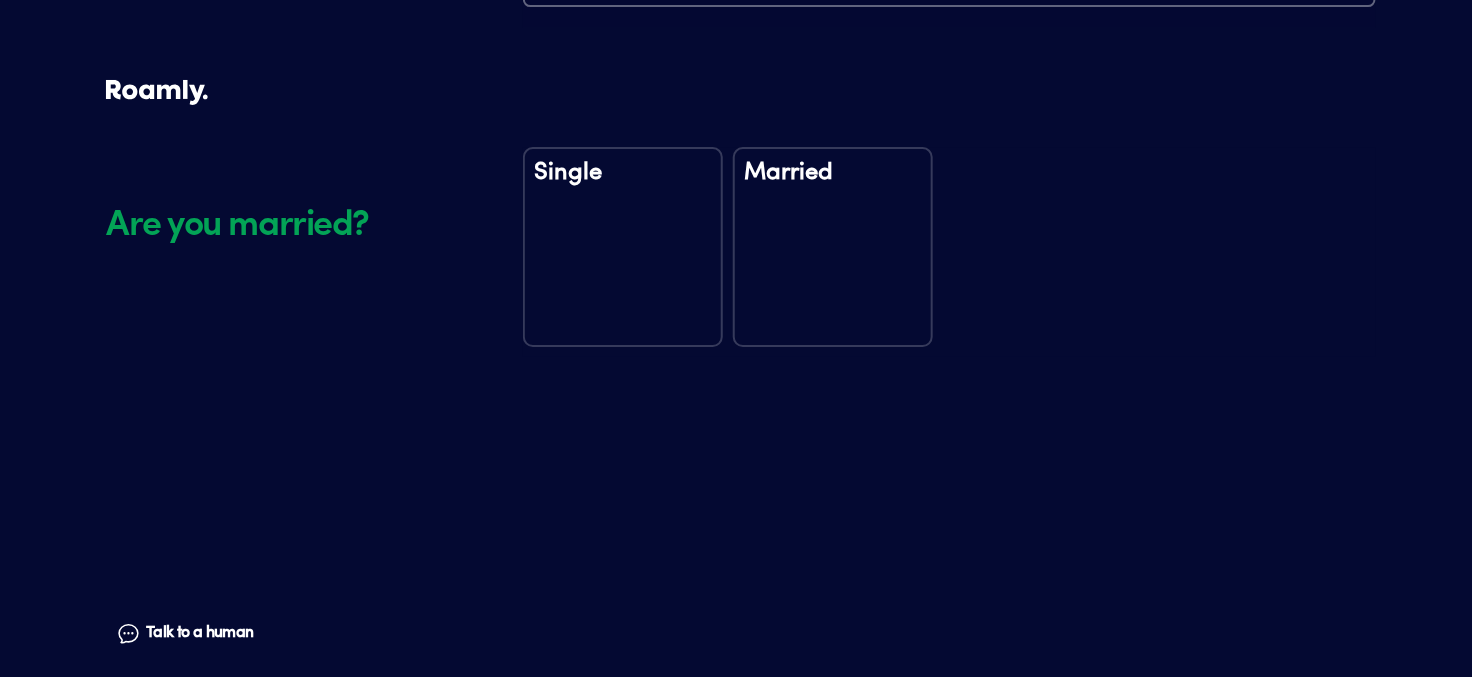click on "Married" at bounding box center [833, 247] 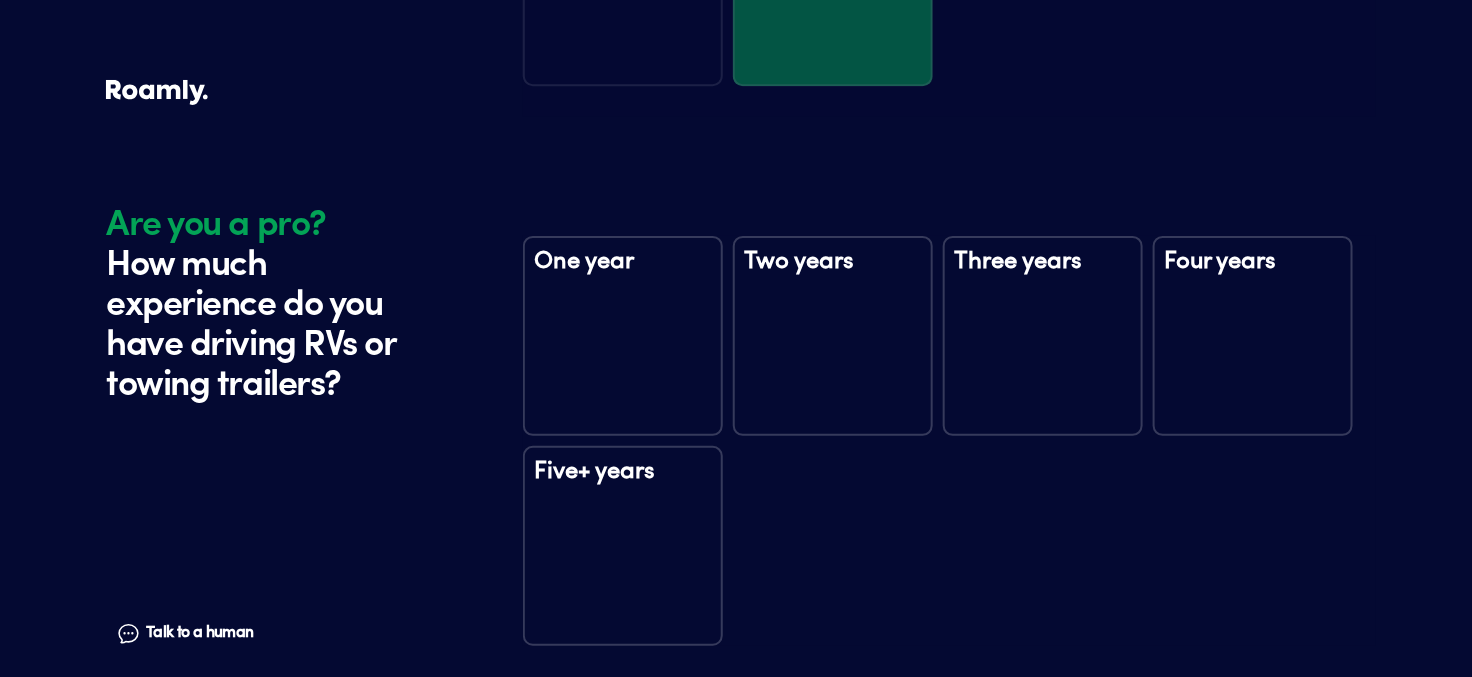 scroll, scrollTop: 2956, scrollLeft: 0, axis: vertical 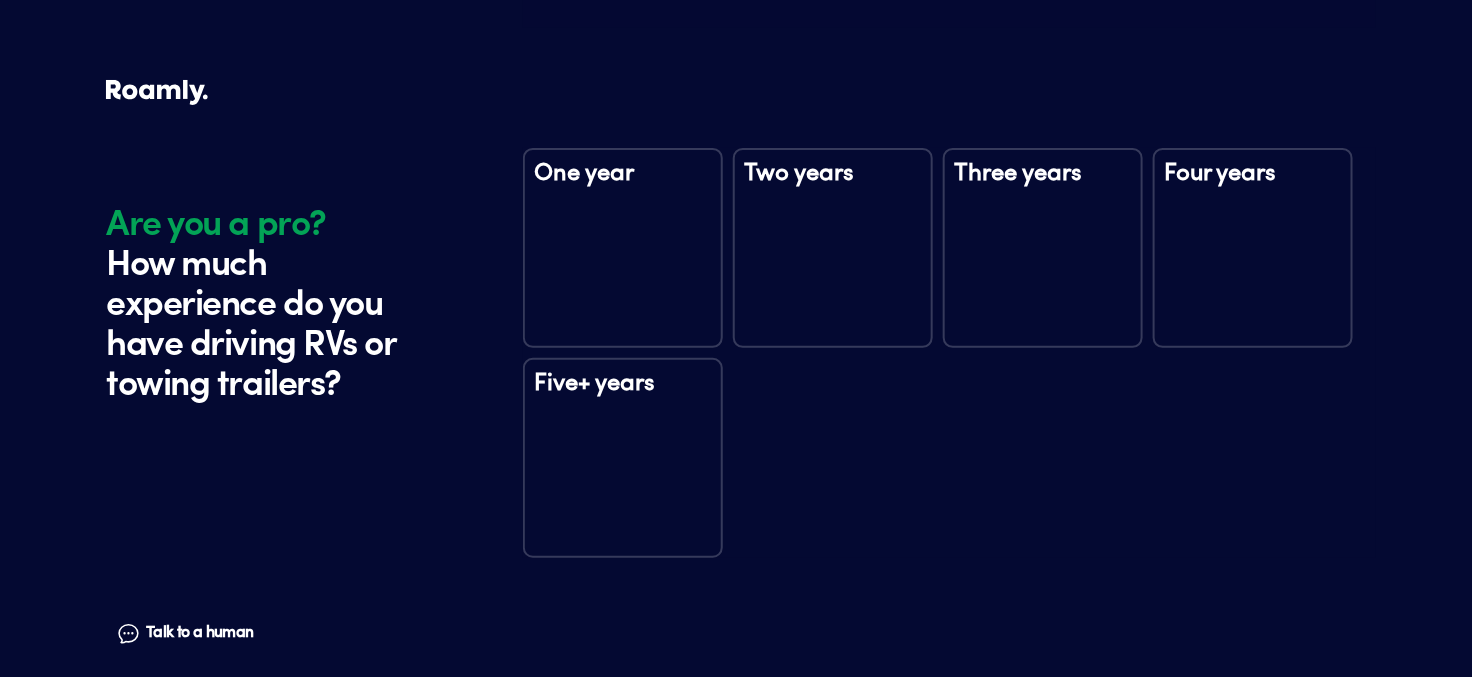 click on "One year" at bounding box center [623, 248] 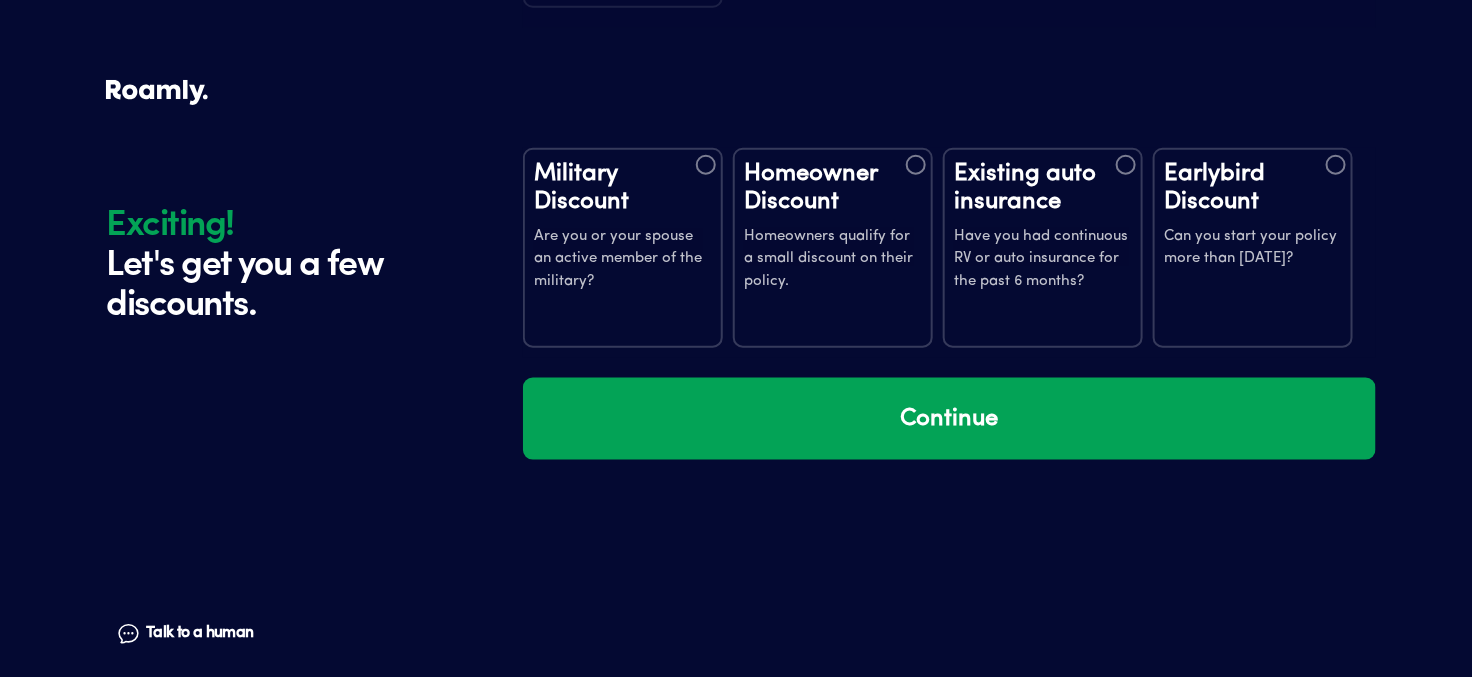 scroll, scrollTop: 3547, scrollLeft: 0, axis: vertical 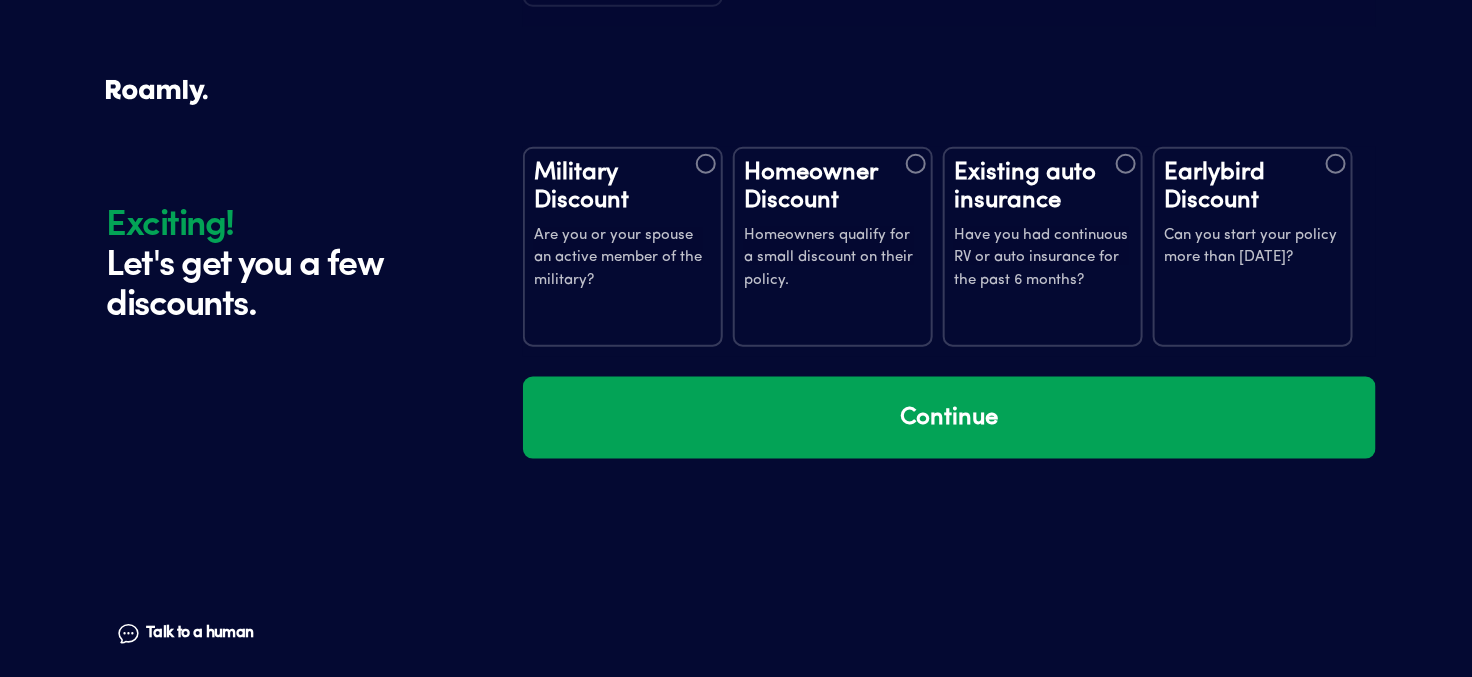 click on "Have you had continuous RV or auto insurance for the past 6 months?" at bounding box center (1043, 259) 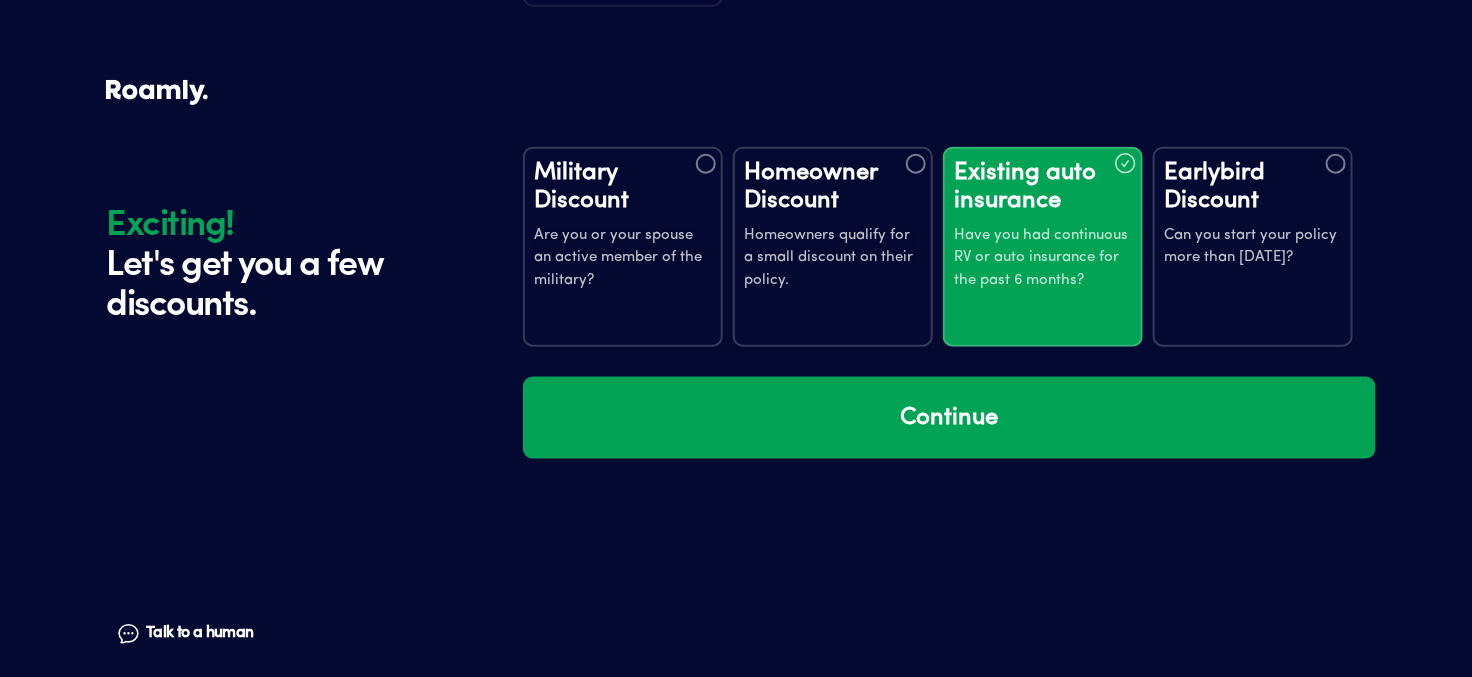 click on "Earlybird Discount Can you start your policy more than [DATE]?" at bounding box center [1253, 247] 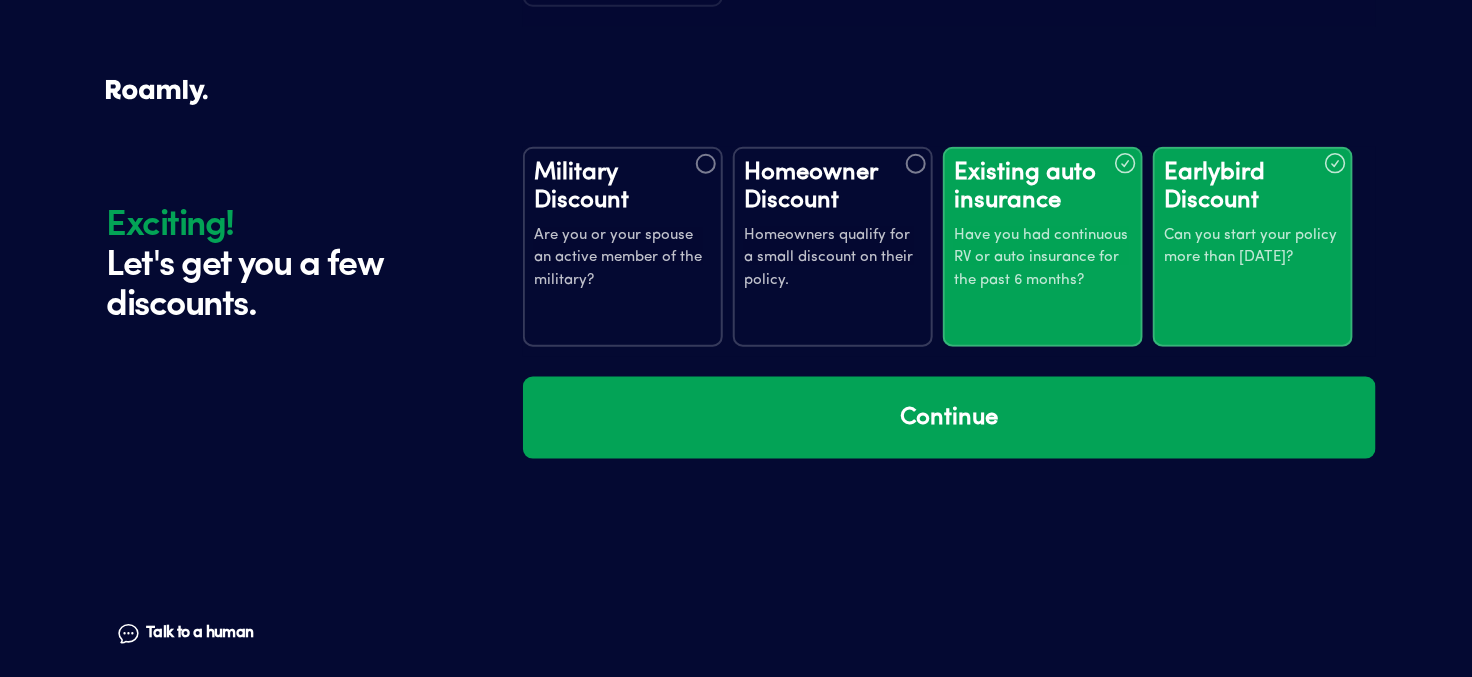 click on "Homeowners qualify for a small discount on their policy." at bounding box center [833, 259] 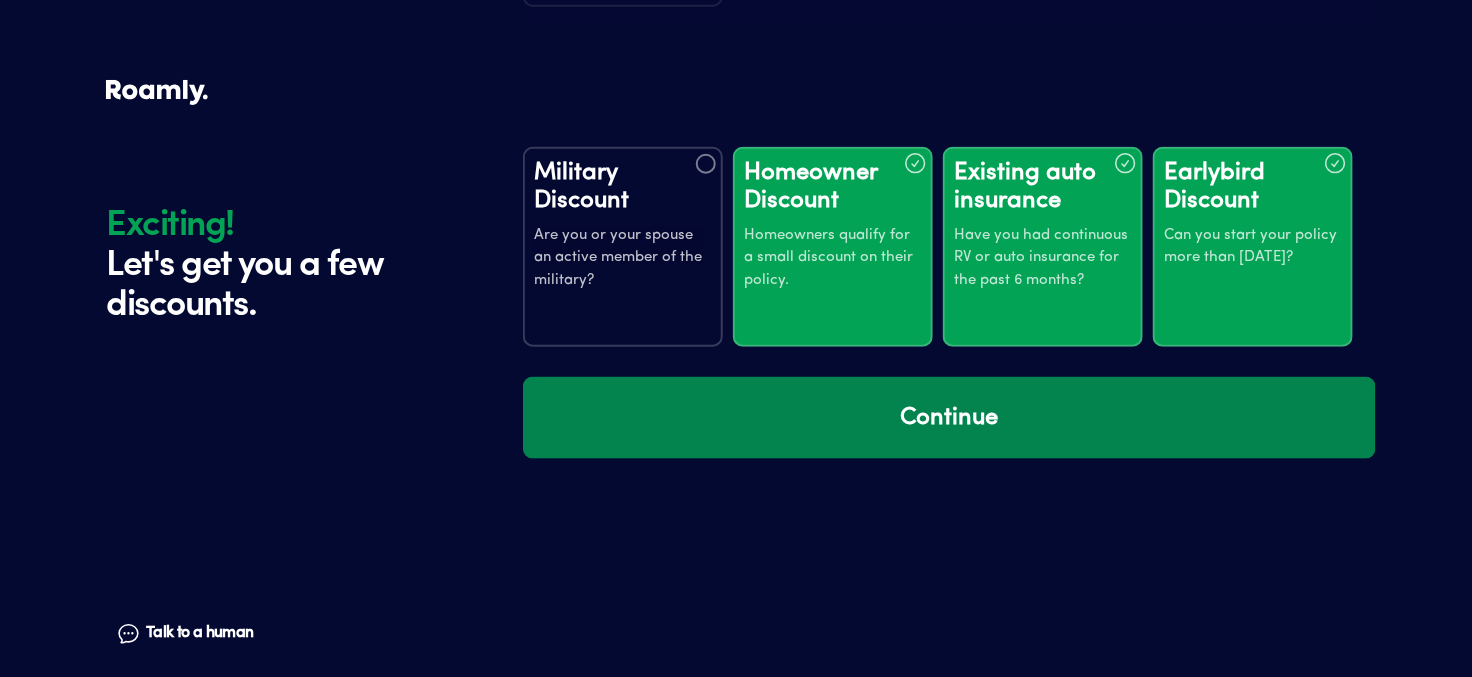 click on "Continue" at bounding box center (949, 418) 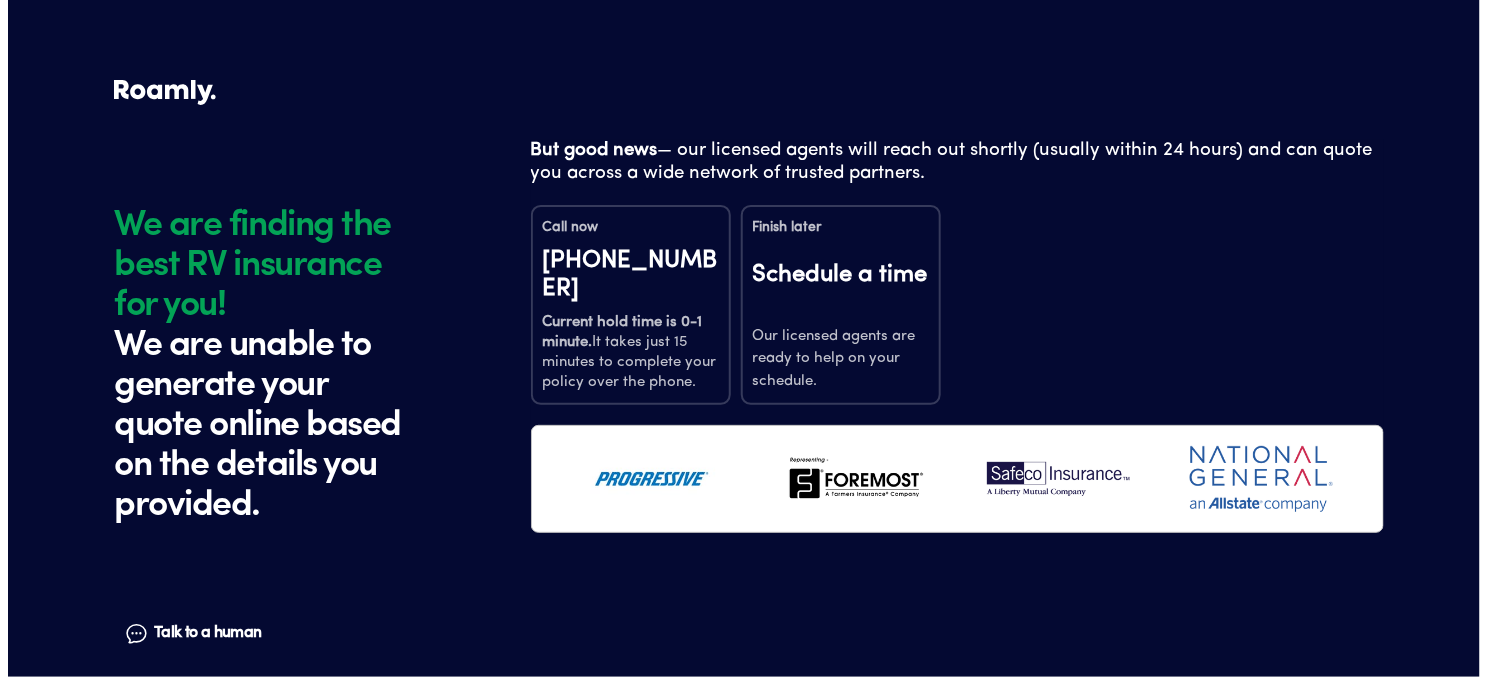 scroll, scrollTop: 0, scrollLeft: 0, axis: both 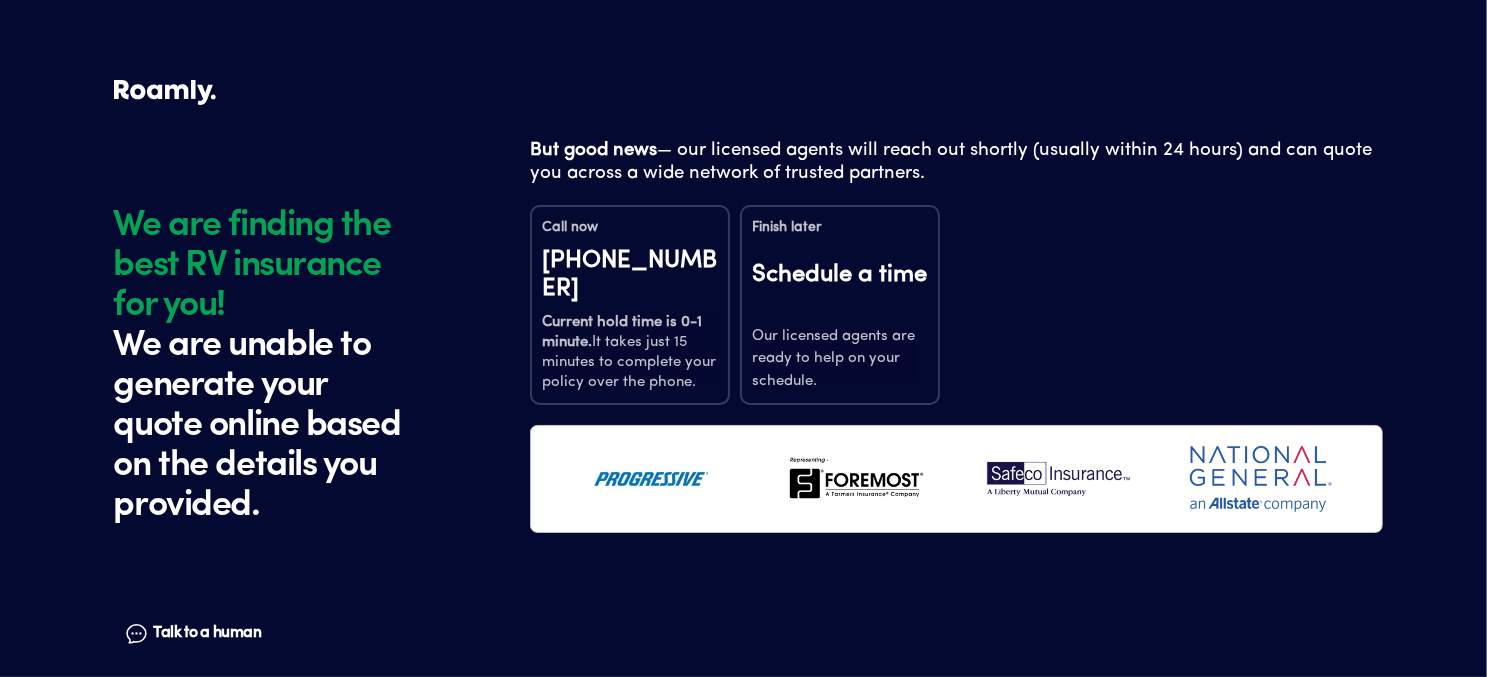 click on "[PHONE_NUMBER]" at bounding box center [630, 275] 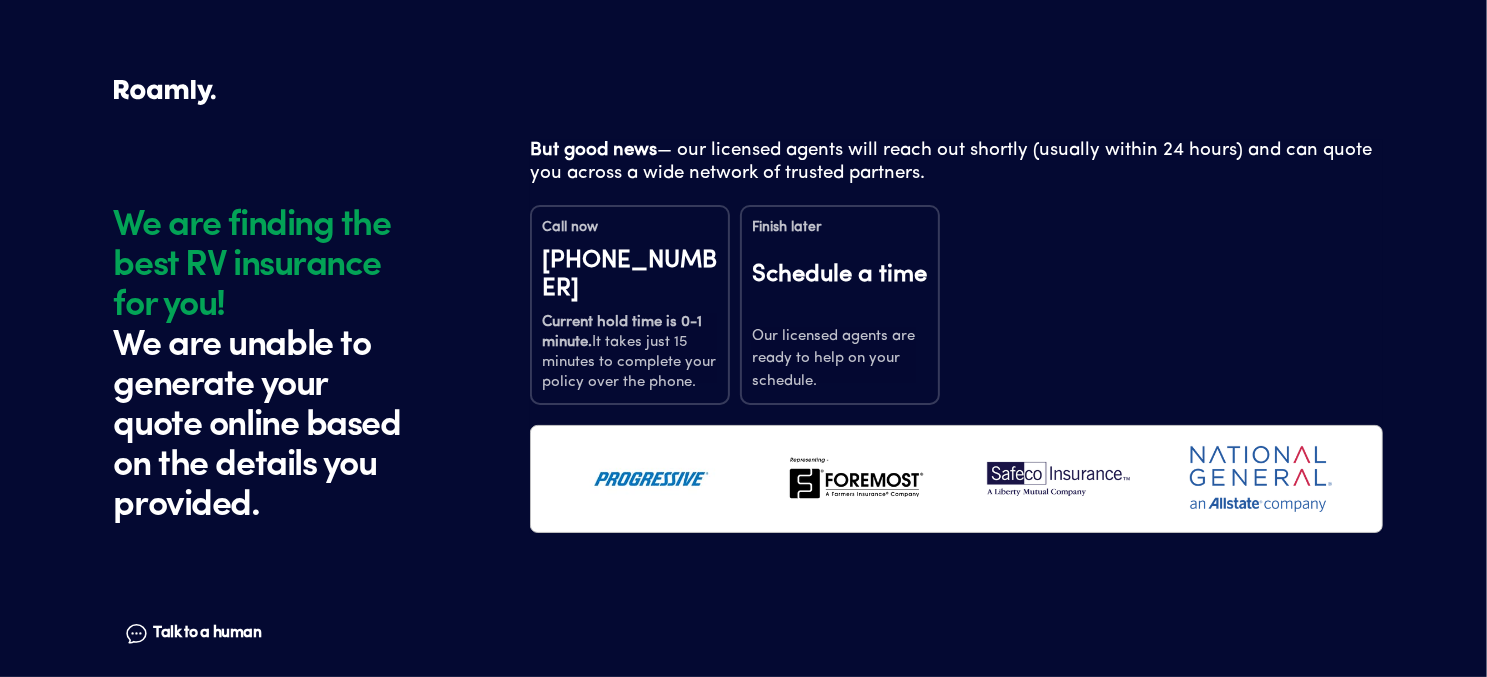 click on "Call now [PHONE_NUMBER] Current hold time is 0-1 minute. It takes just 15 minutes to complete your policy over the phone. Finish later Schedule a time Our licensed agents are ready to help on your schedule." at bounding box center (956, 305) 